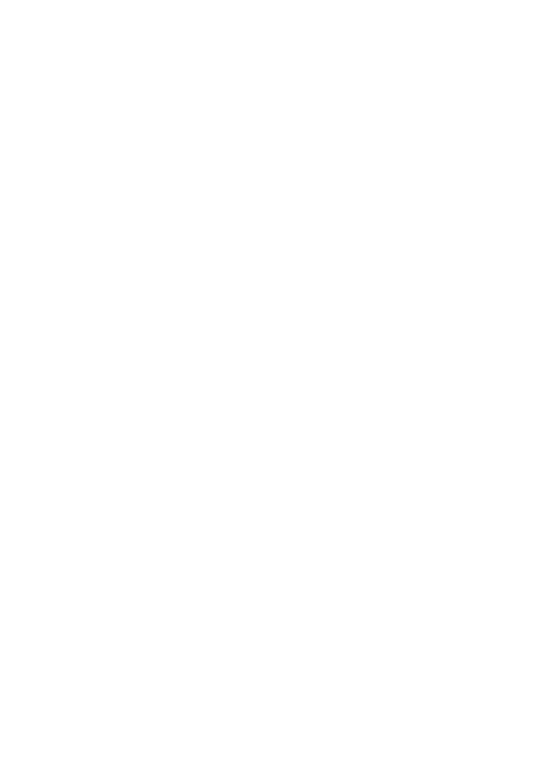 scroll, scrollTop: 0, scrollLeft: 0, axis: both 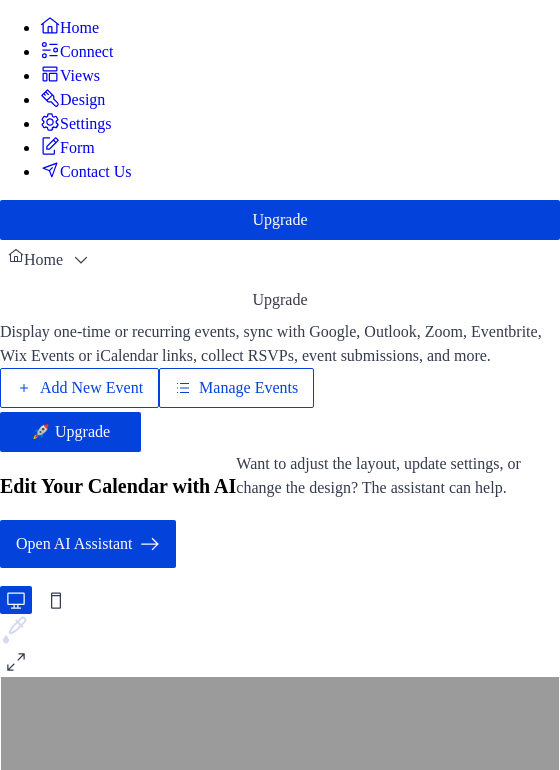 click on "Add New Event" at bounding box center (91, 388) 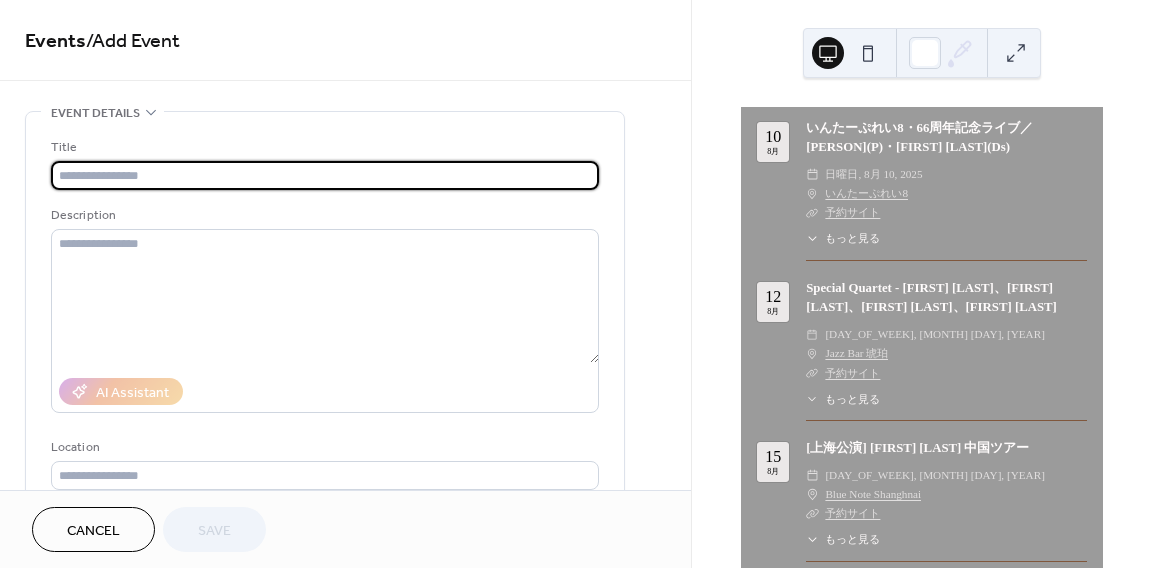scroll, scrollTop: 0, scrollLeft: 0, axis: both 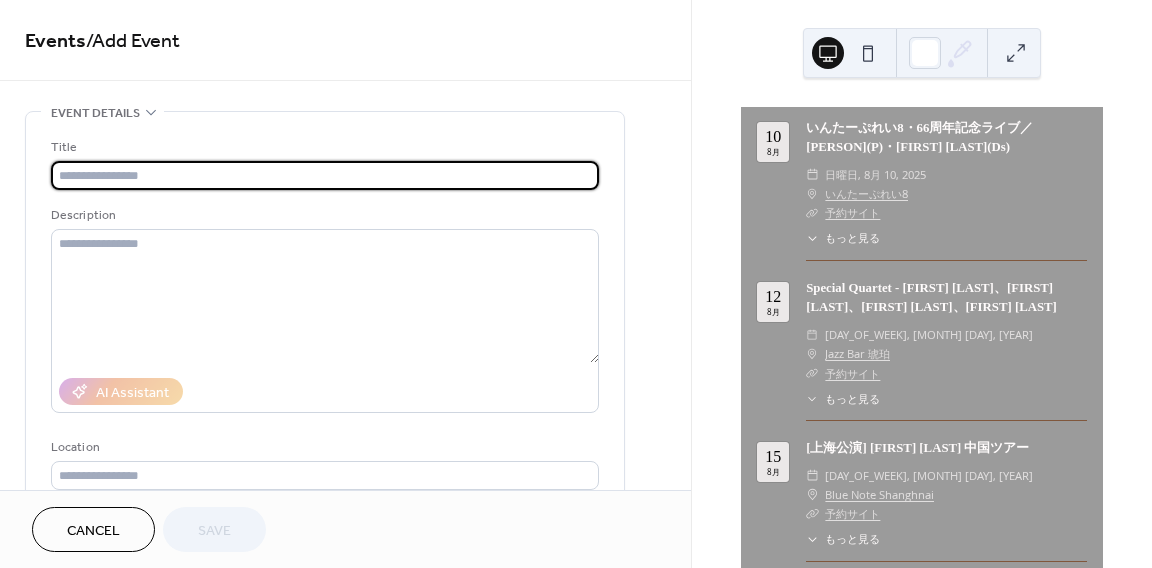 click at bounding box center [325, 175] 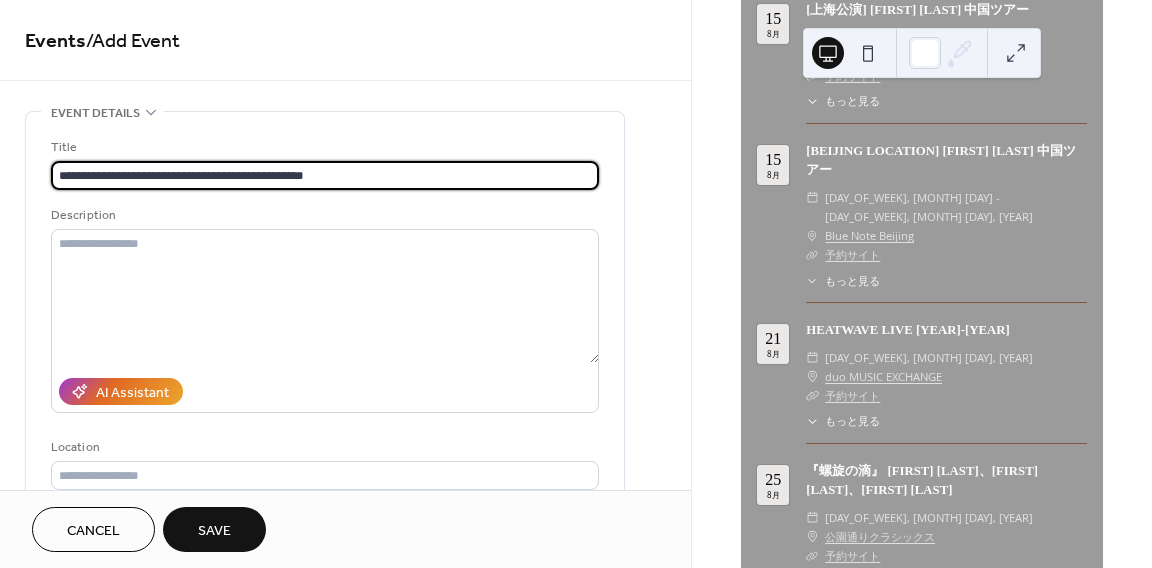 scroll, scrollTop: 442, scrollLeft: 0, axis: vertical 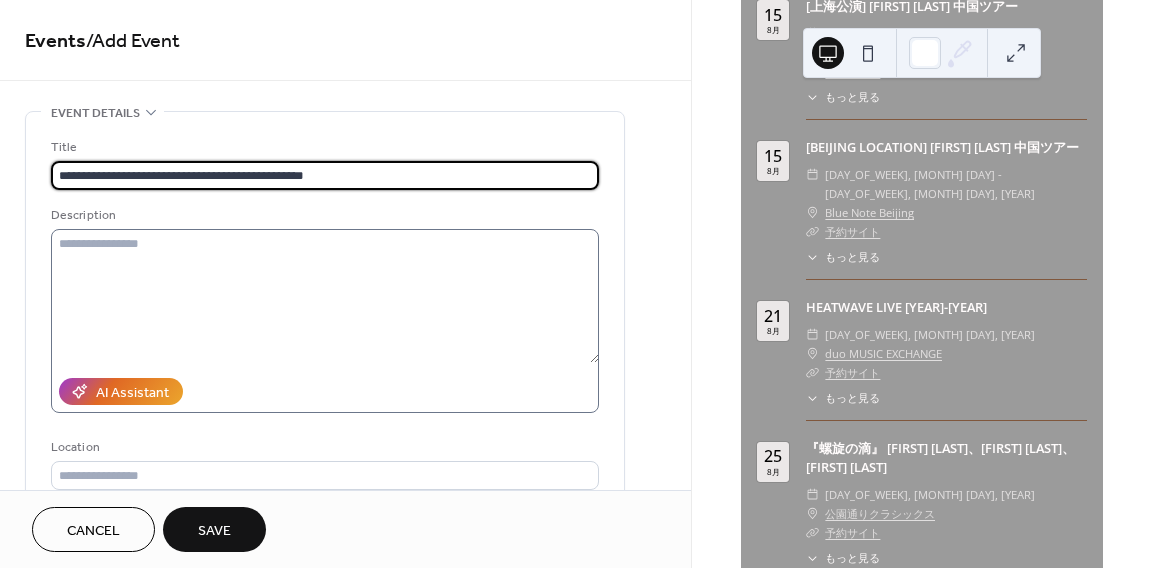 type on "**********" 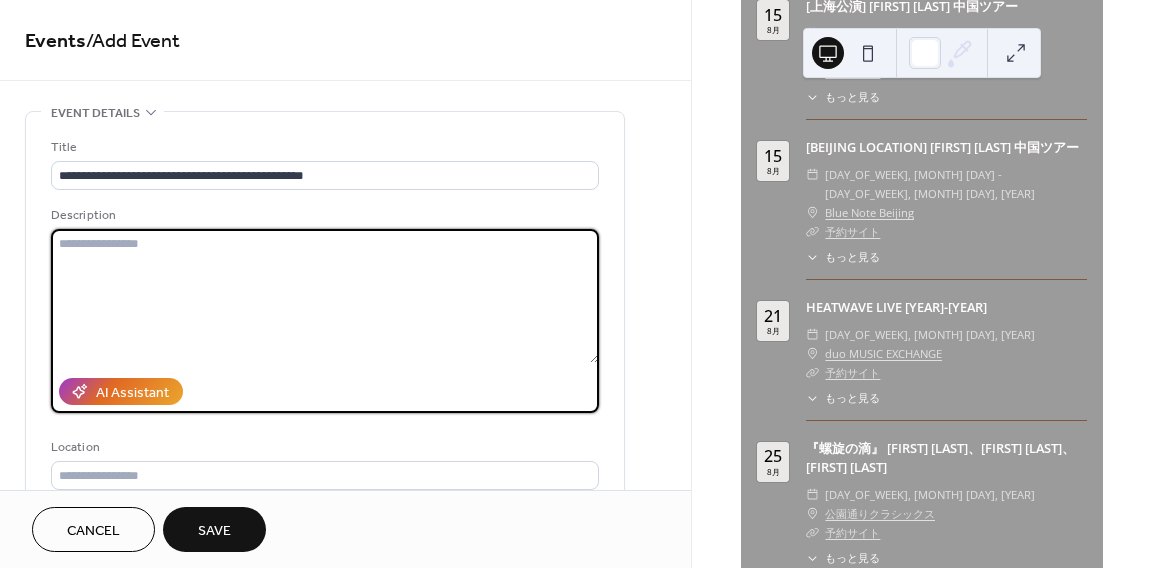 click at bounding box center [325, 296] 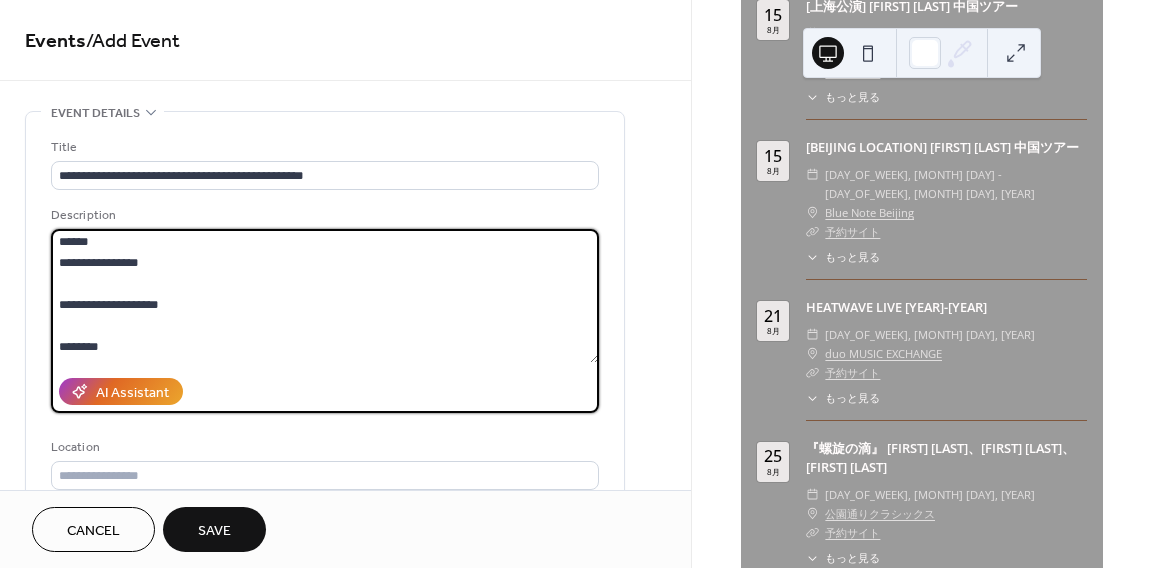 scroll, scrollTop: 0, scrollLeft: 0, axis: both 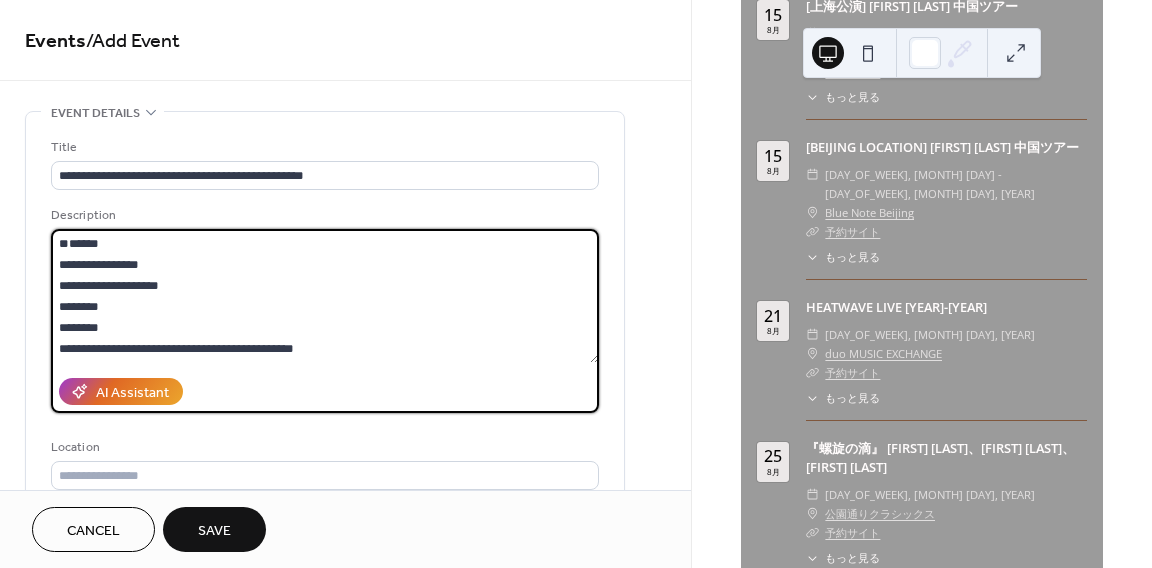 paste on "**********" 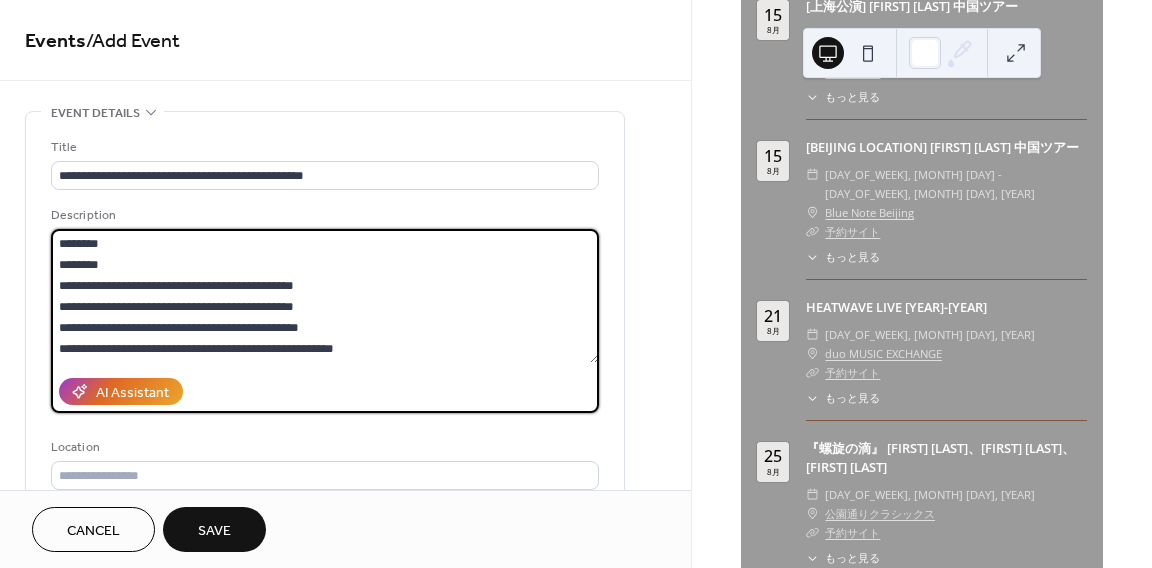scroll, scrollTop: 273, scrollLeft: 0, axis: vertical 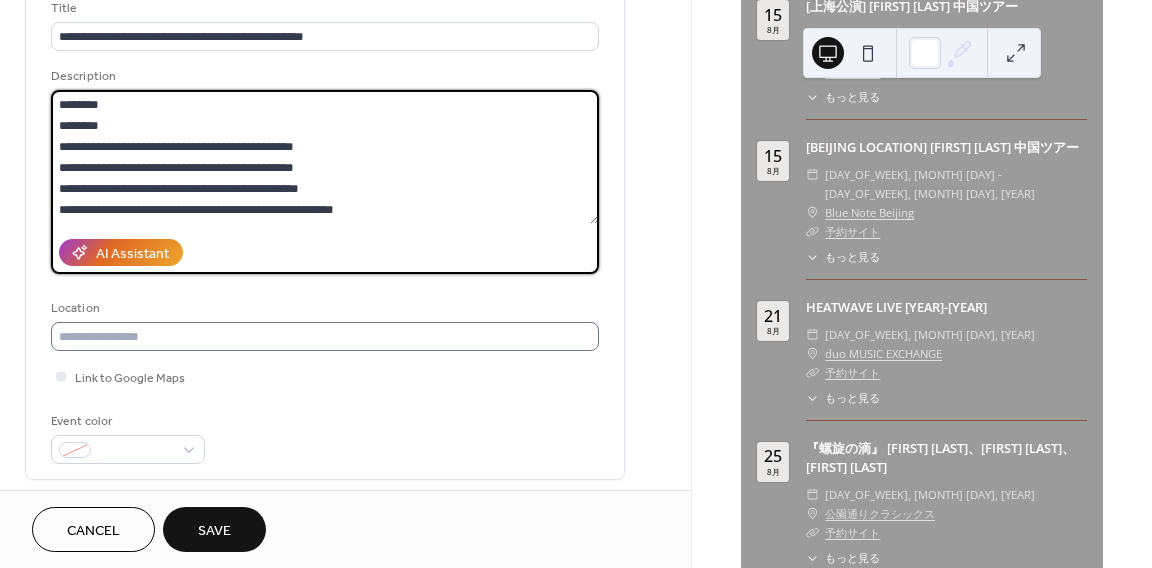 type on "**********" 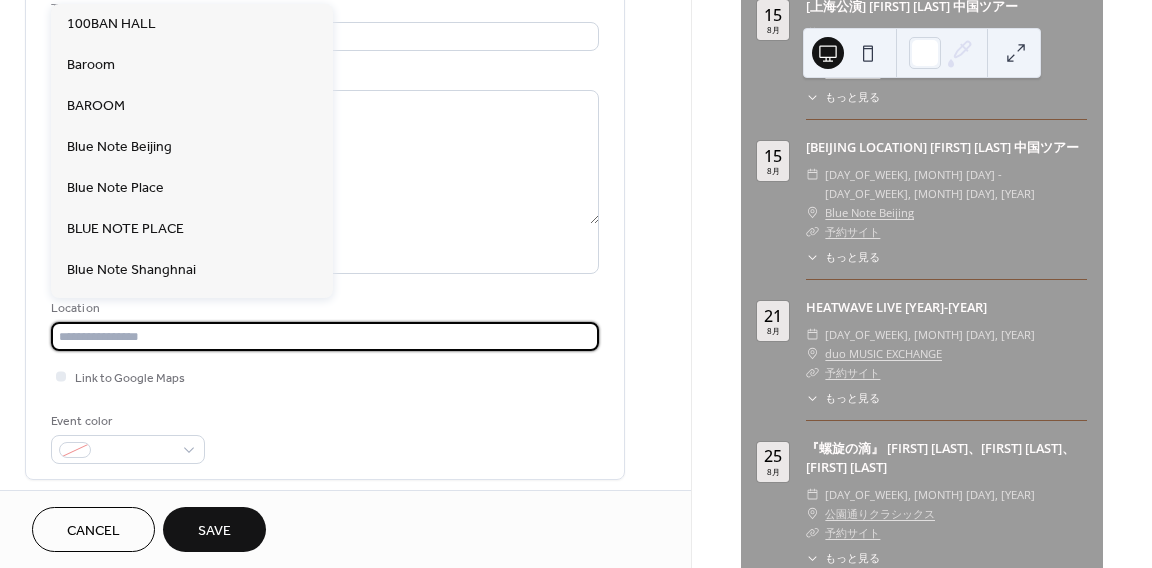 click at bounding box center (325, 336) 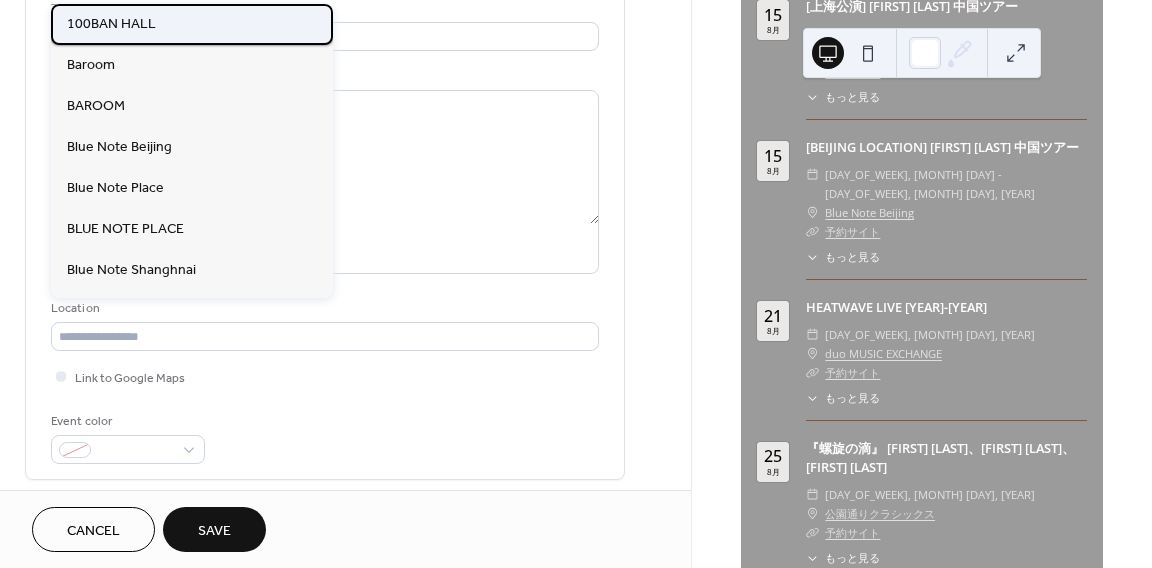 click on "100BAN HALL" at bounding box center (192, 24) 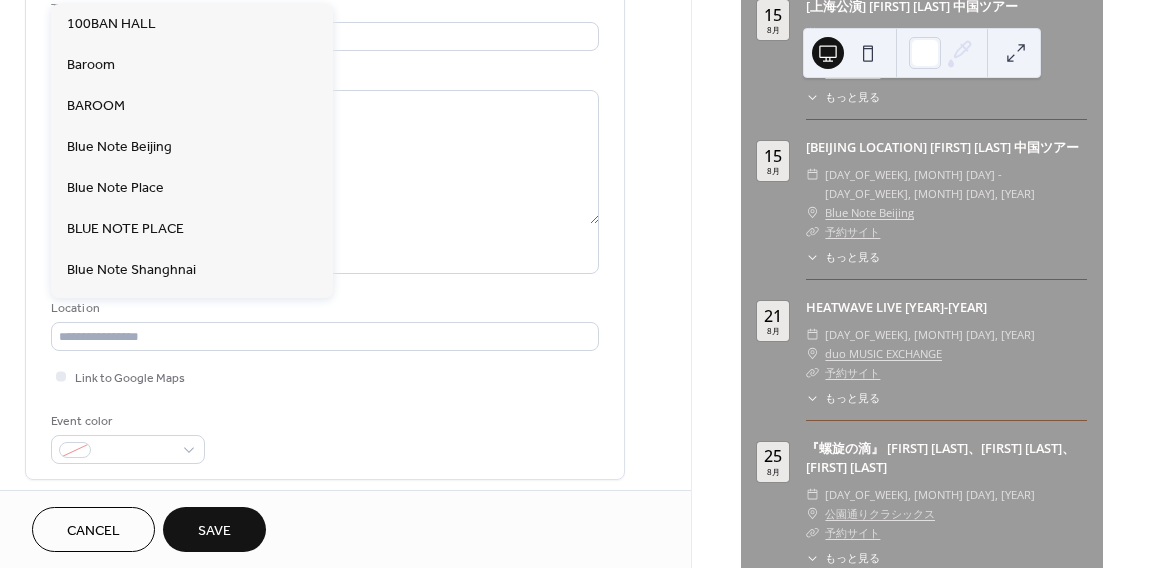 type on "**********" 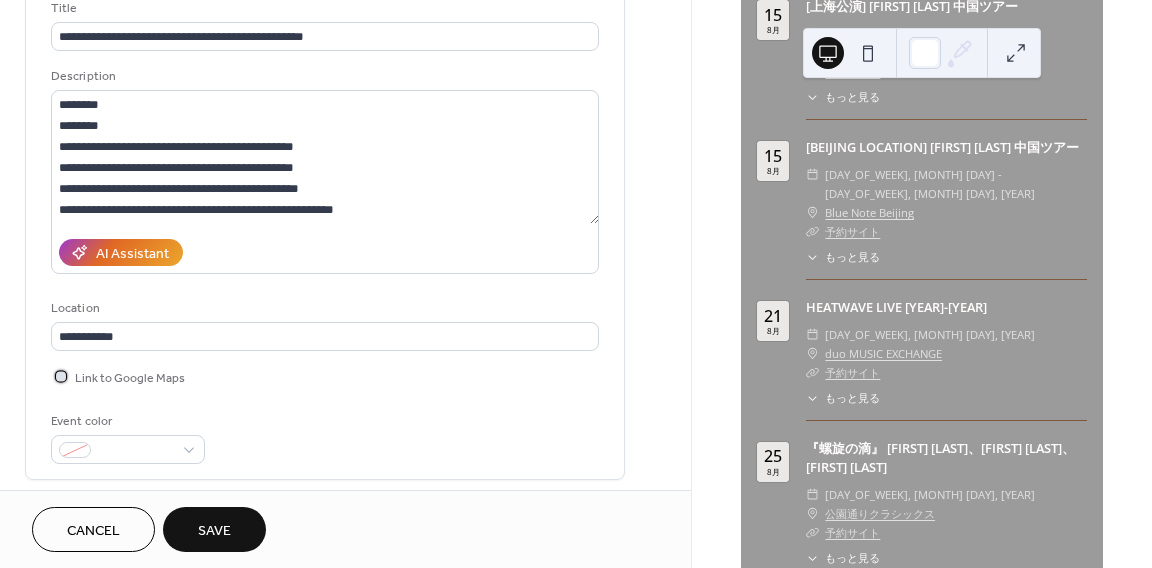 click on "Link to Google Maps" at bounding box center (130, 378) 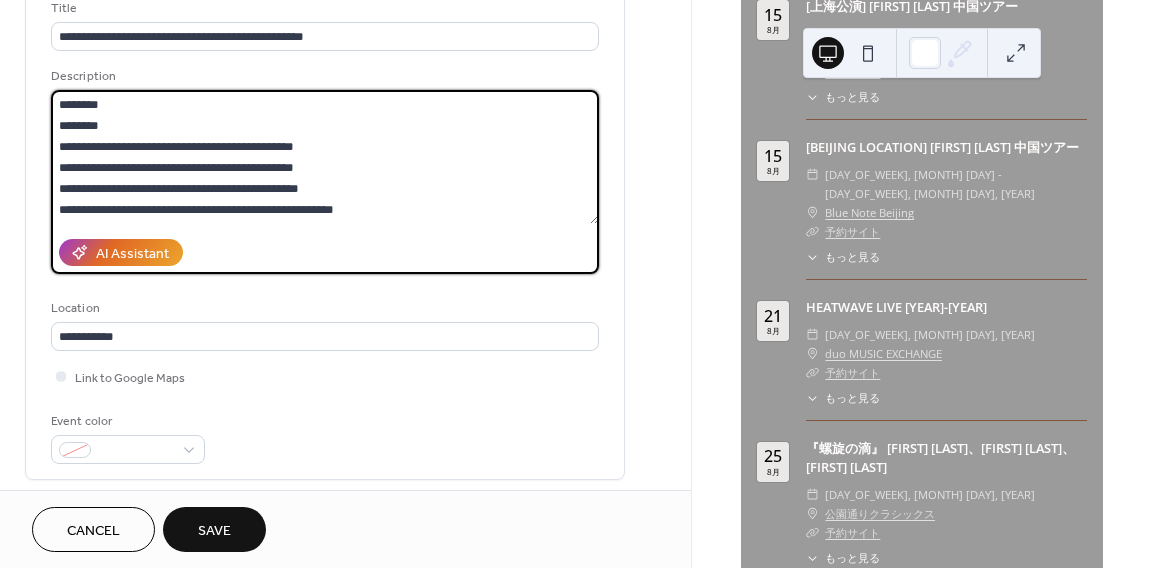 drag, startPoint x: 382, startPoint y: 210, endPoint x: 95, endPoint y: 211, distance: 287.00174 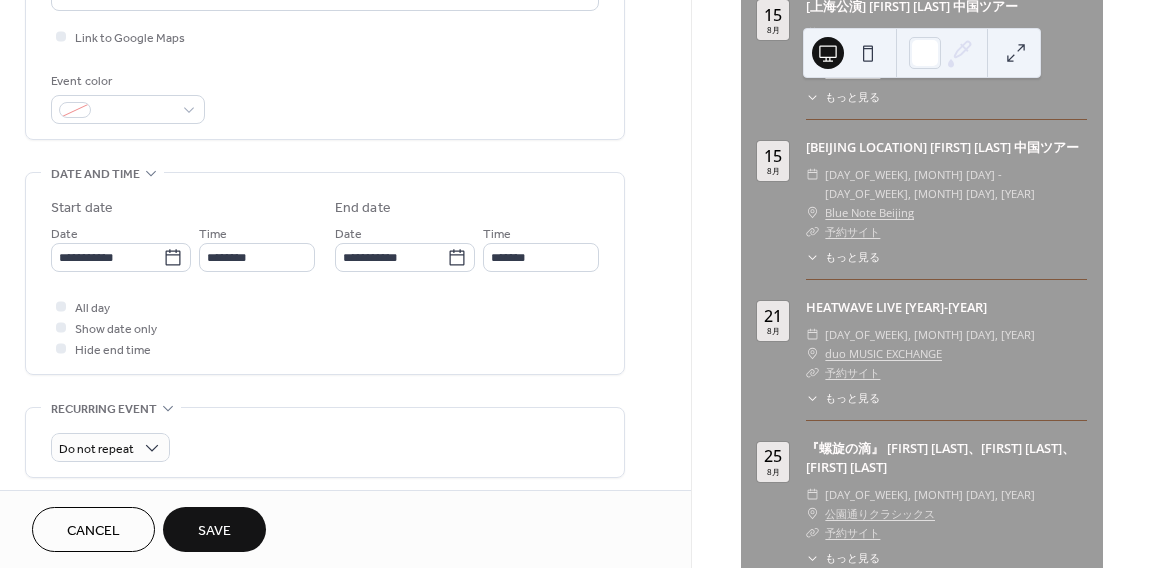 scroll, scrollTop: 481, scrollLeft: 0, axis: vertical 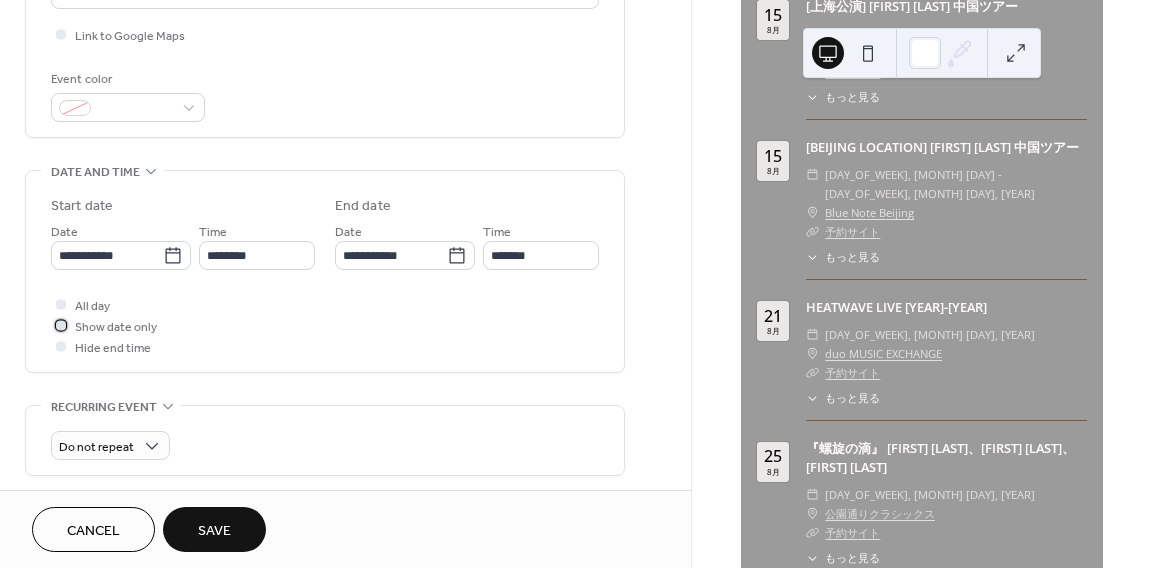 click on "Show date only" at bounding box center [116, 327] 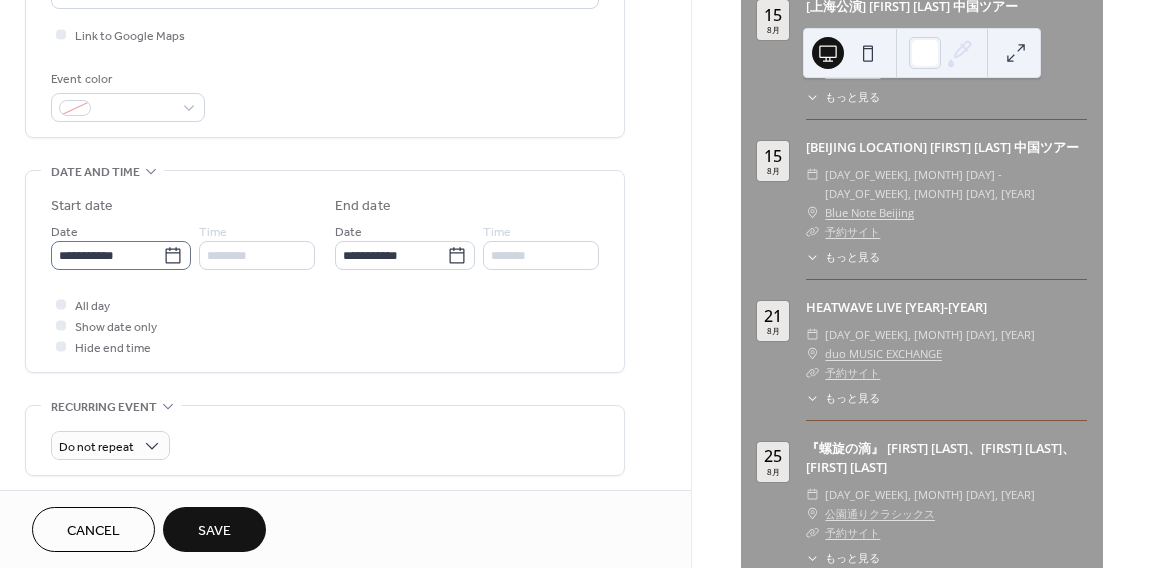 click 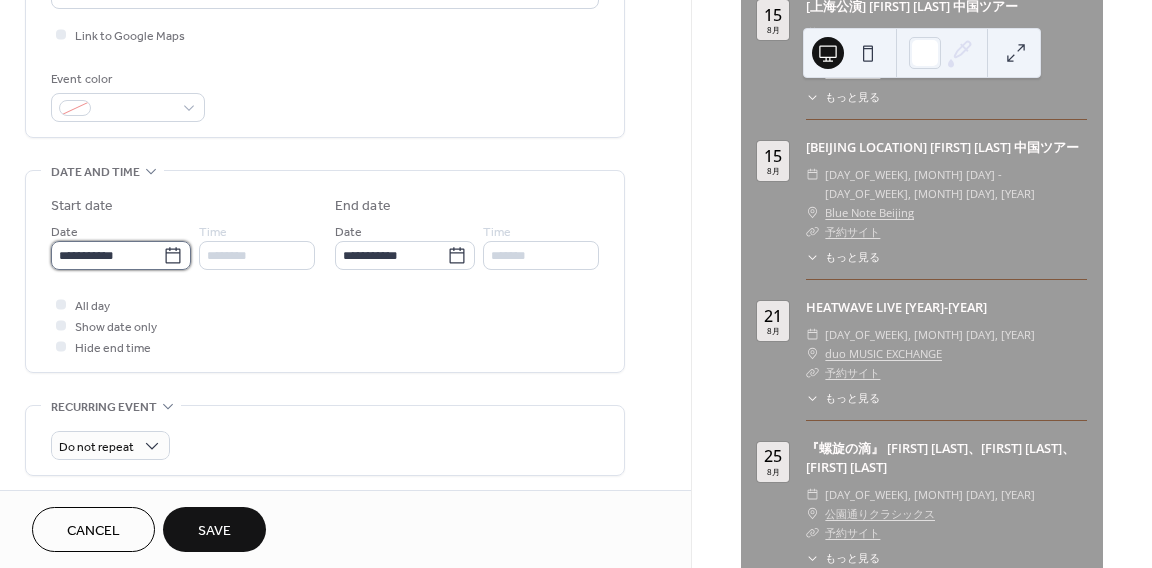 click on "**********" at bounding box center (107, 255) 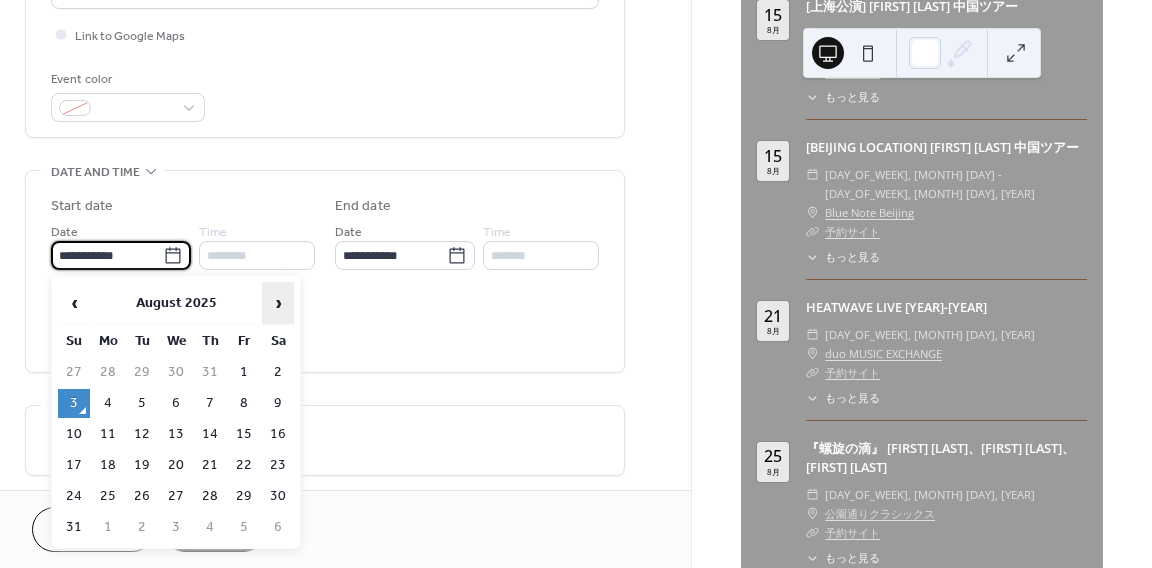 click on "›" at bounding box center [278, 303] 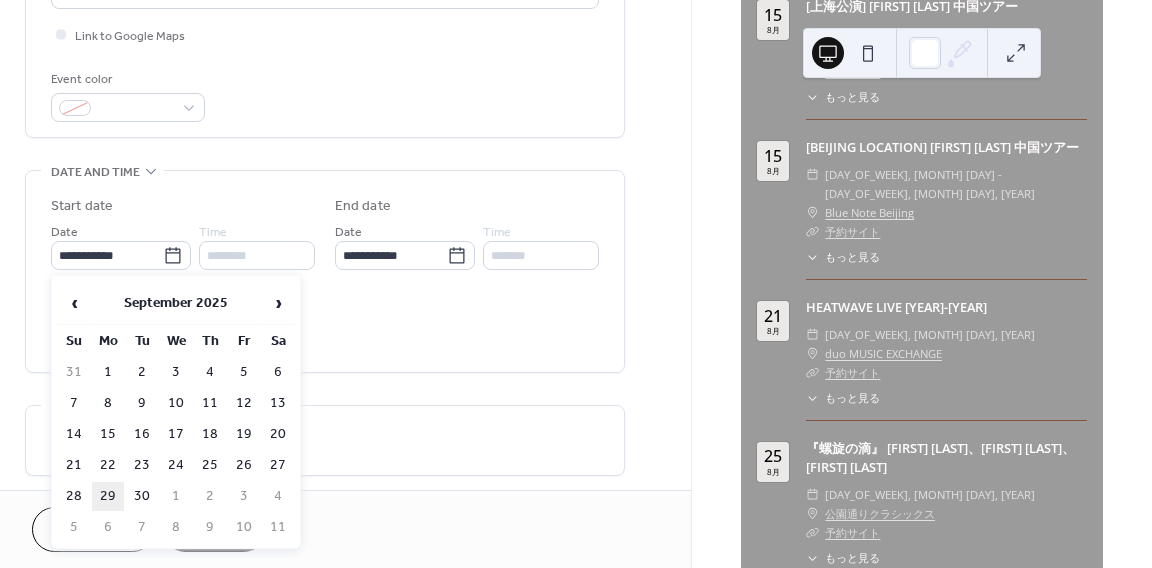 click on "29" at bounding box center (108, 496) 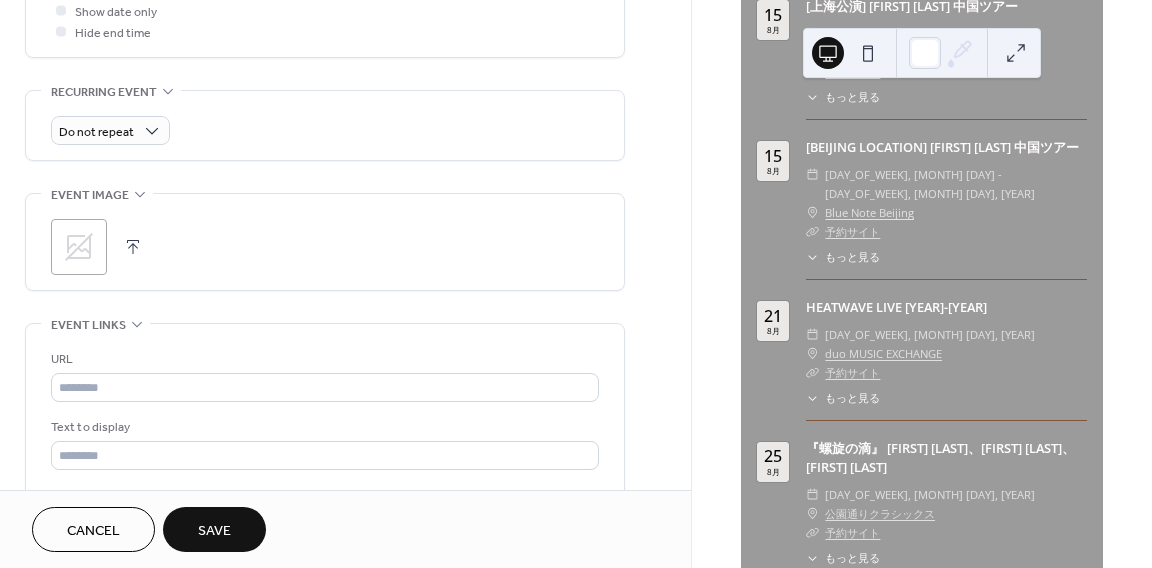 scroll, scrollTop: 947, scrollLeft: 0, axis: vertical 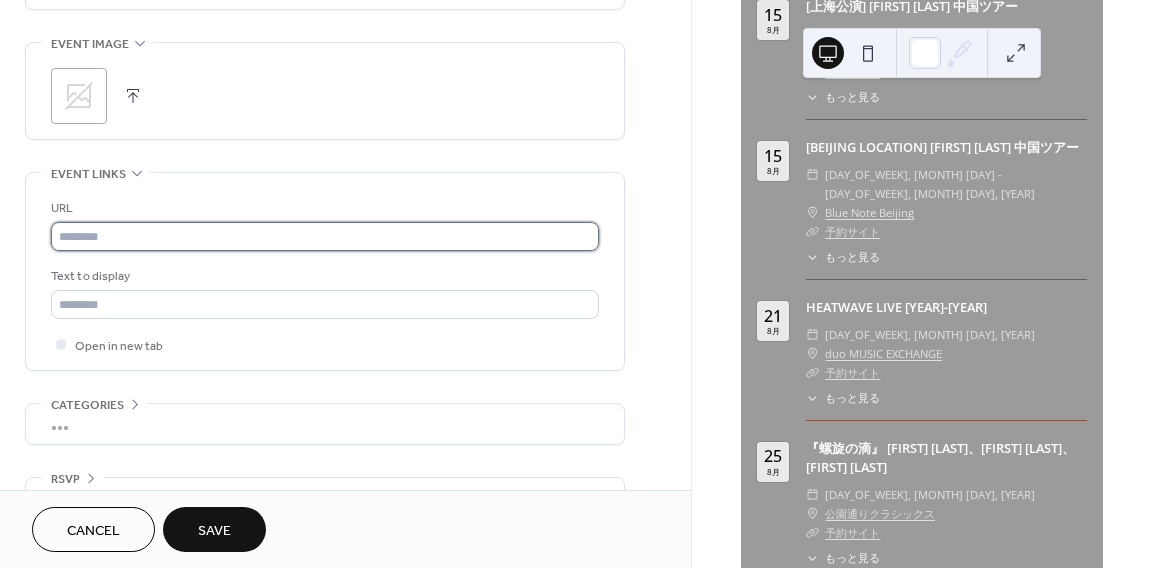 click at bounding box center [325, 236] 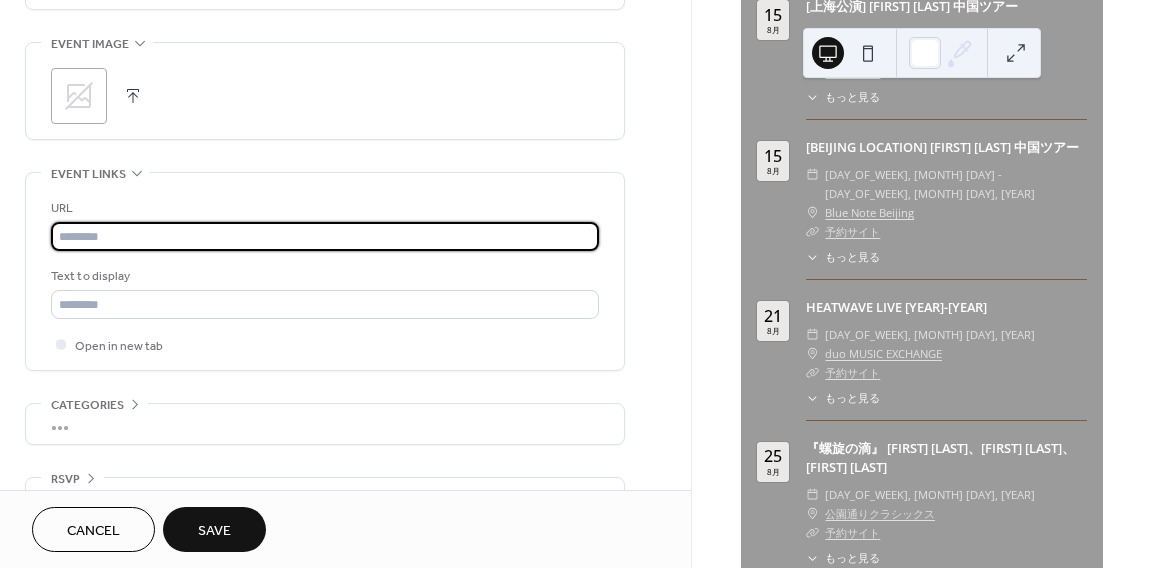 paste on "**********" 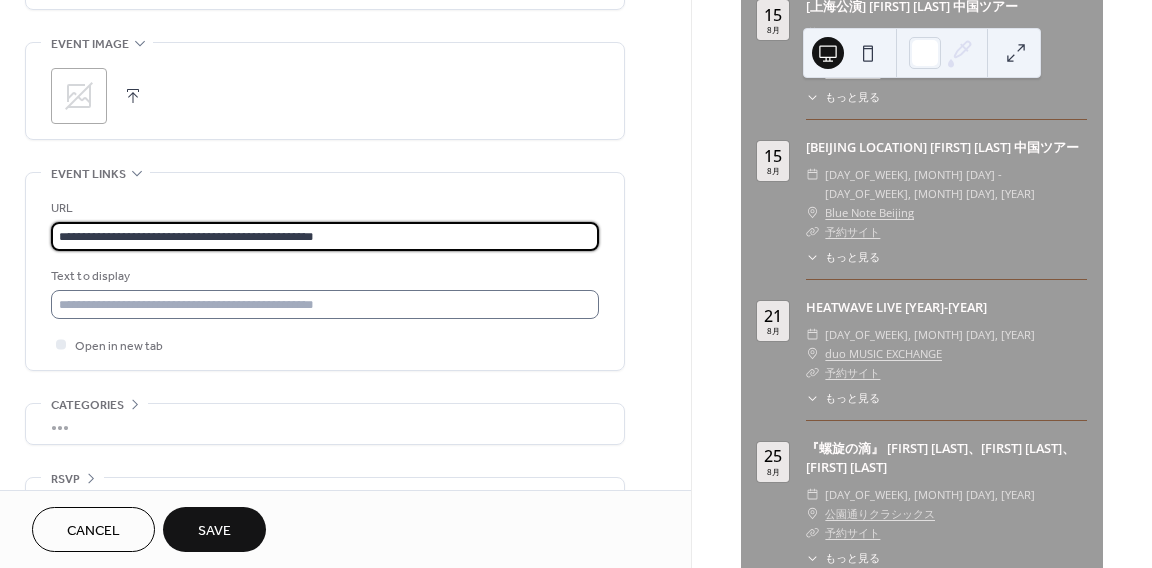 type on "**********" 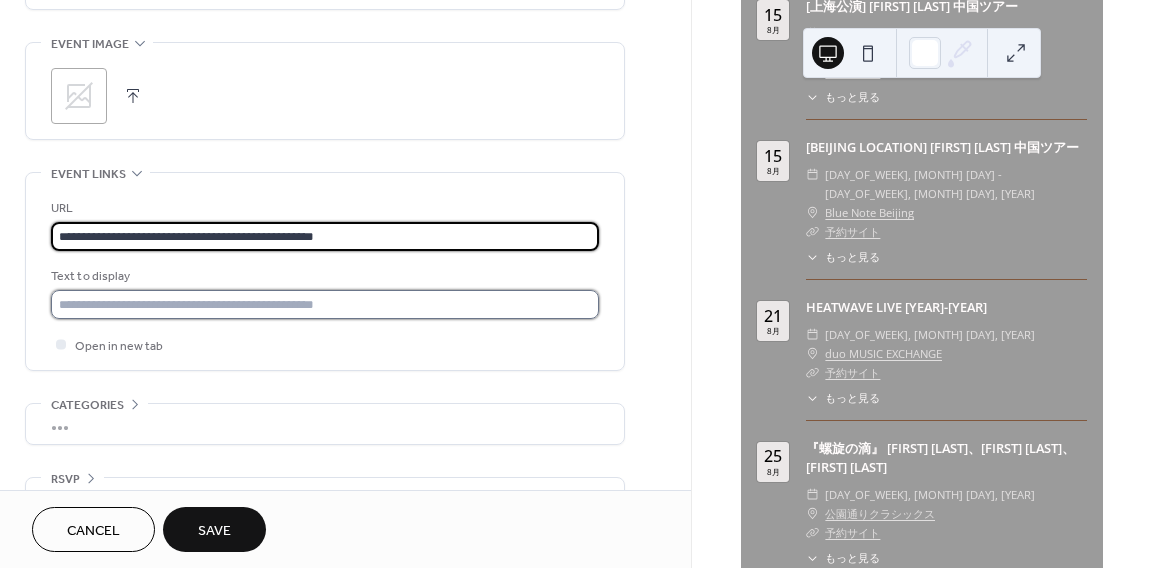 click at bounding box center (325, 304) 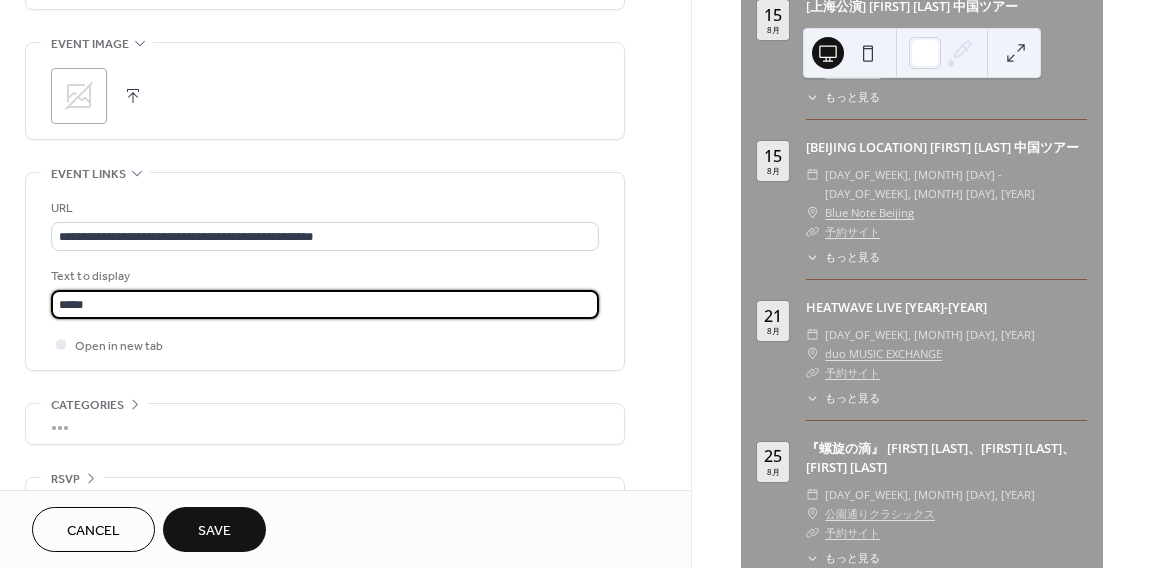 scroll, scrollTop: 996, scrollLeft: 0, axis: vertical 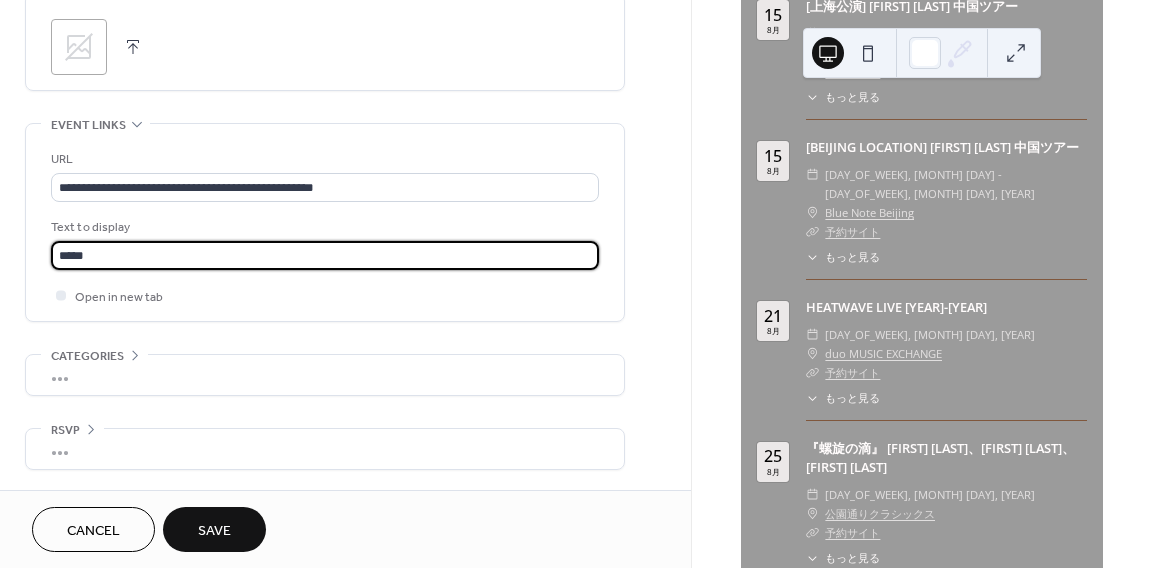 type on "*****" 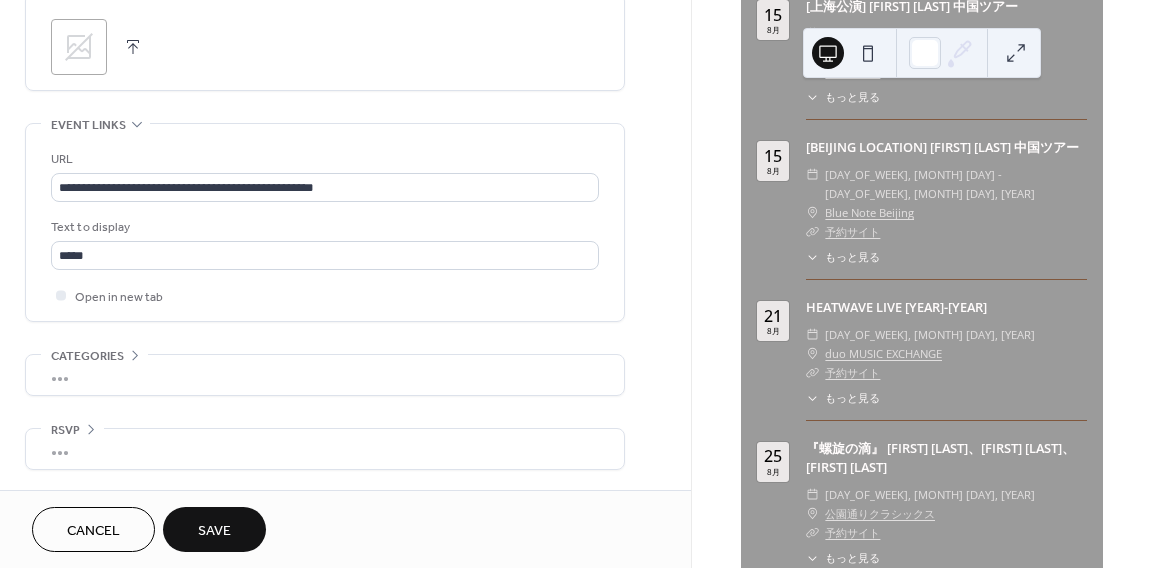 click on "Save" at bounding box center (214, 531) 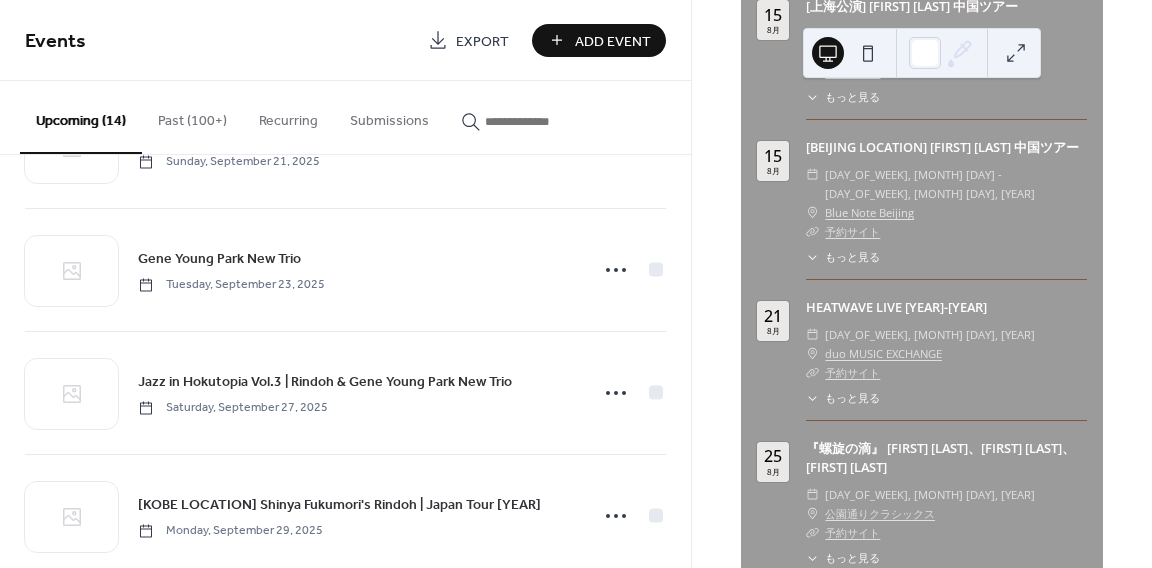 scroll, scrollTop: 1368, scrollLeft: 0, axis: vertical 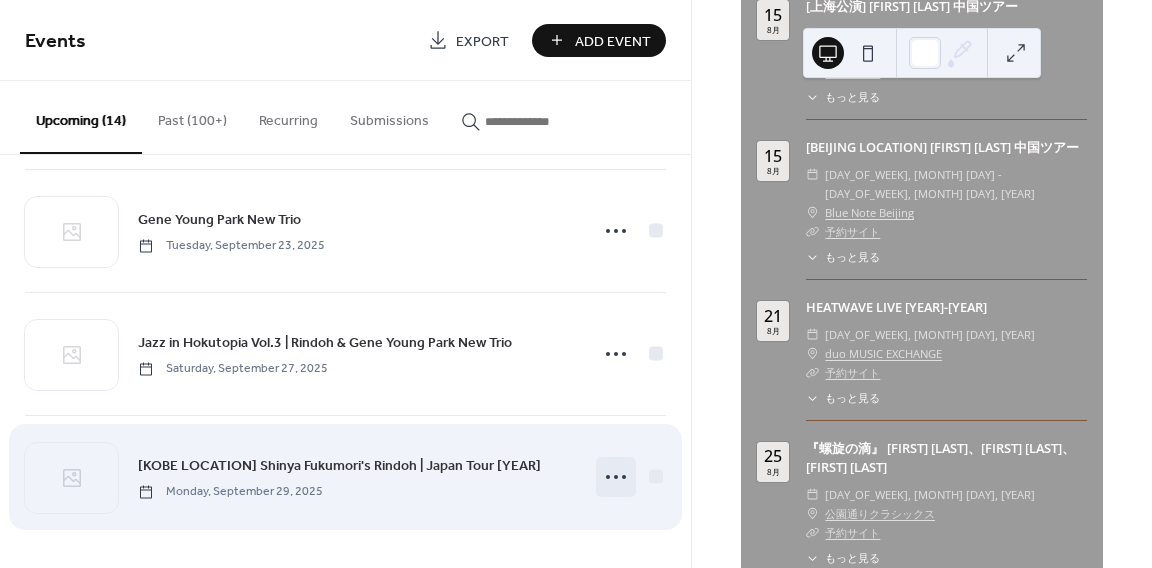click 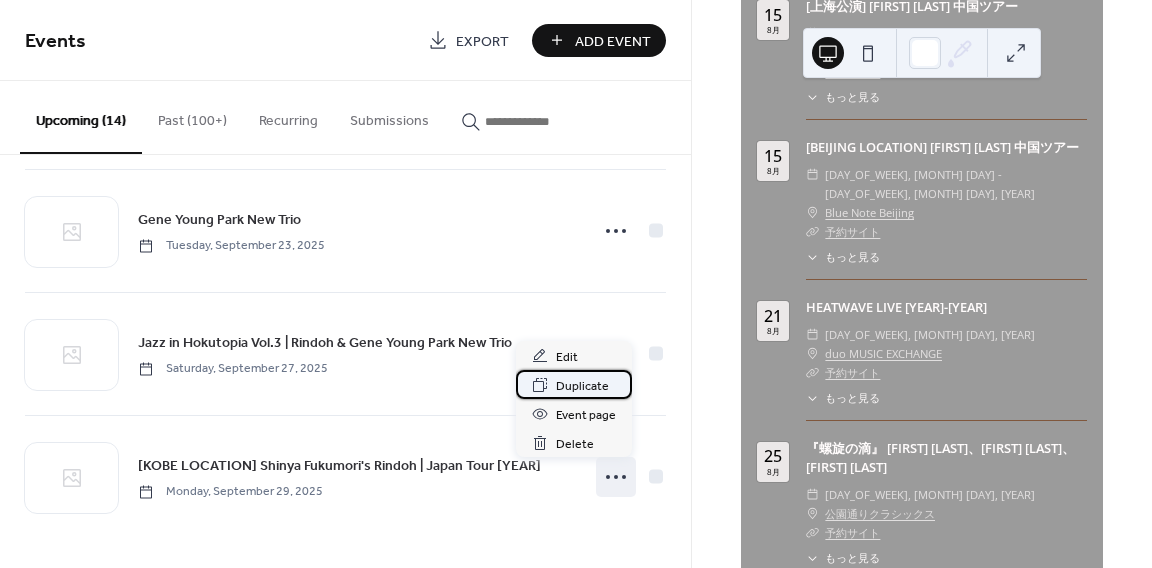 click on "Duplicate" at bounding box center [582, 386] 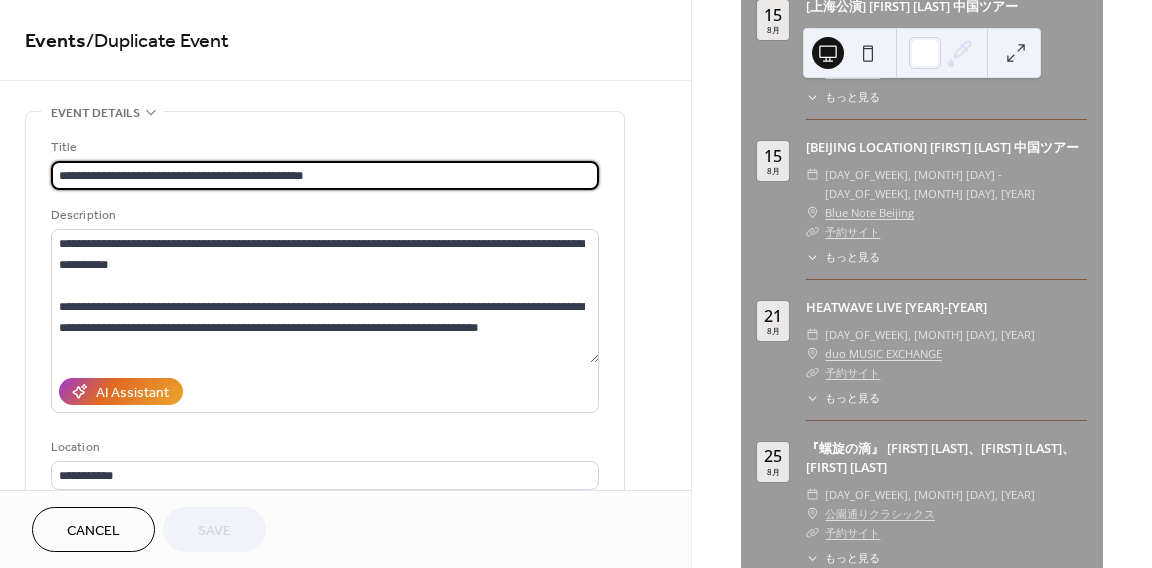 click on "**********" at bounding box center (325, 175) 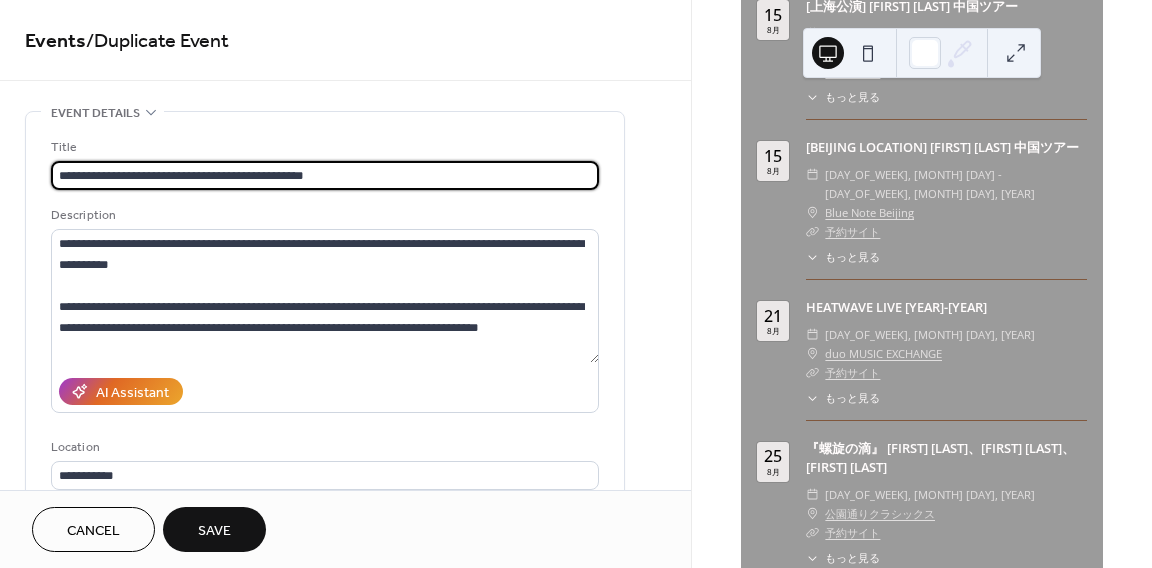 type on "**********" 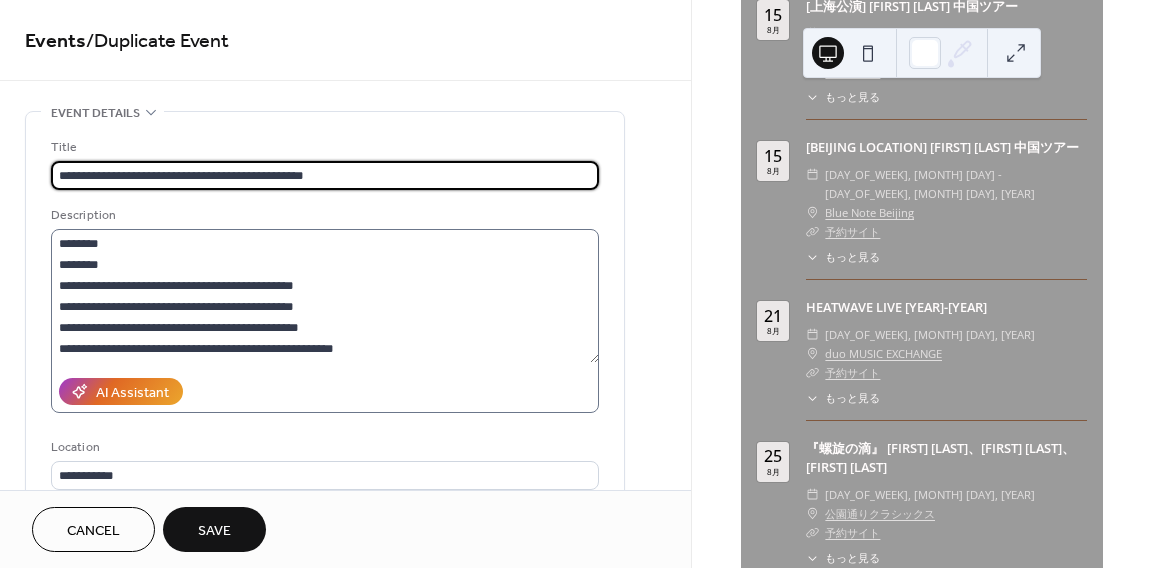 scroll, scrollTop: 206, scrollLeft: 0, axis: vertical 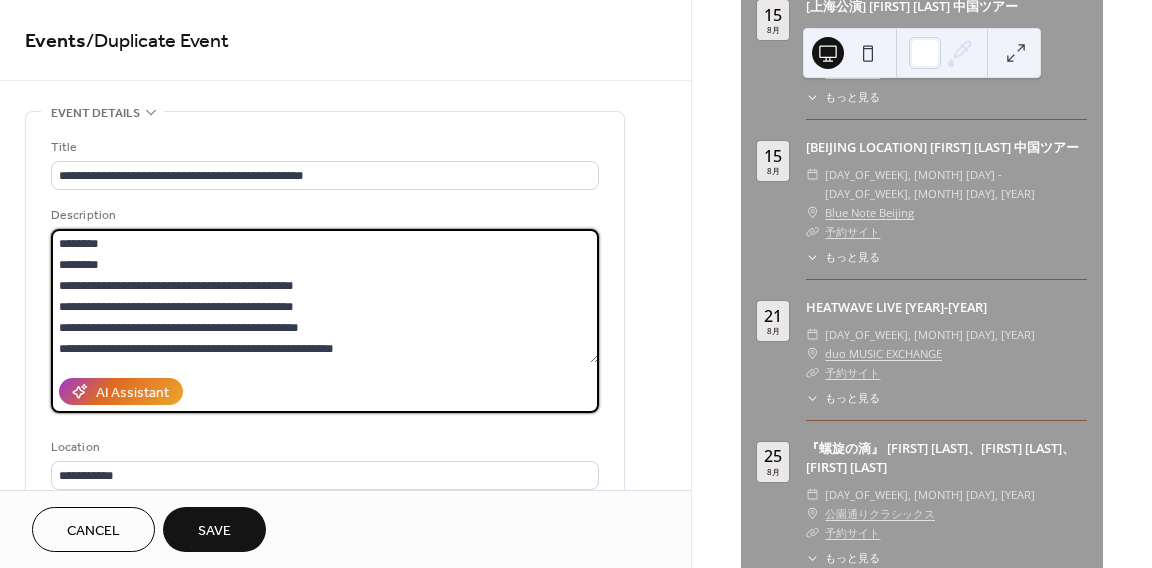 drag, startPoint x: 57, startPoint y: 245, endPoint x: 312, endPoint y: 458, distance: 332.25592 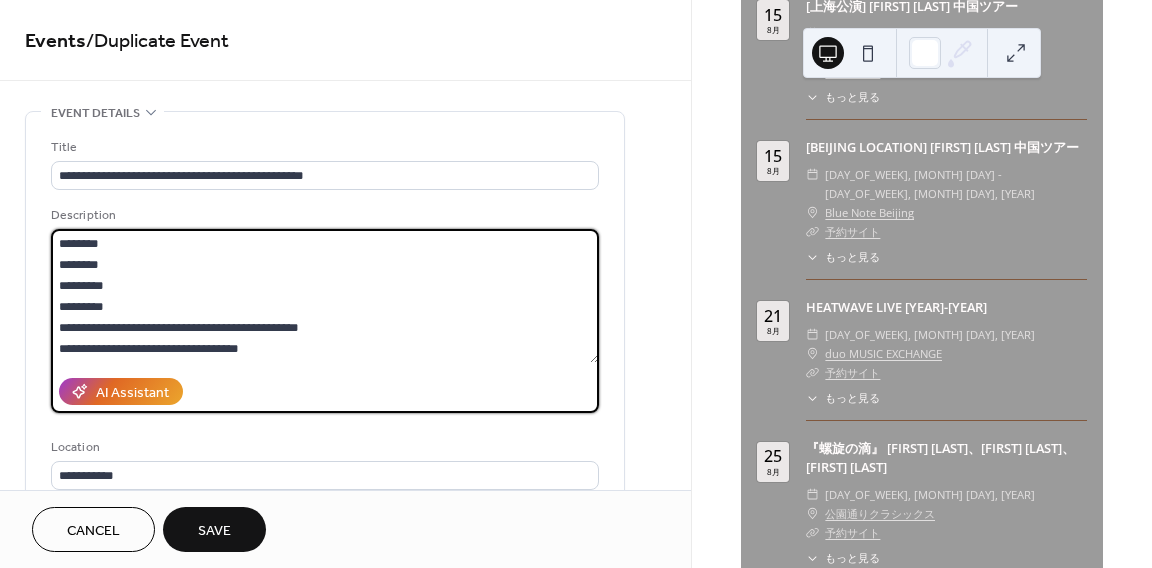 scroll, scrollTop: 273, scrollLeft: 0, axis: vertical 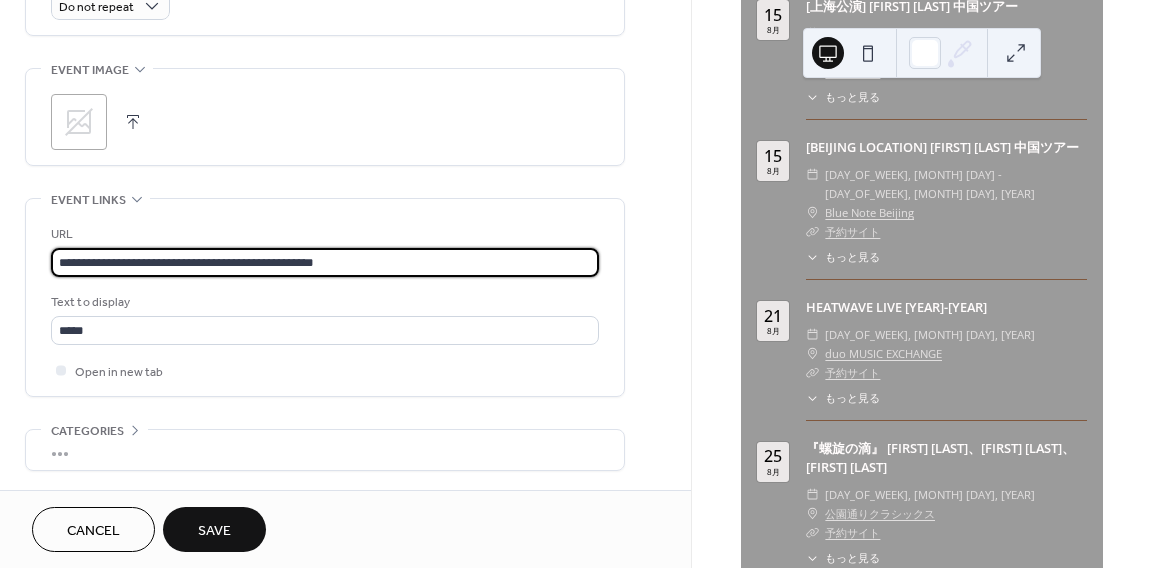 click on "**********" at bounding box center [325, 262] 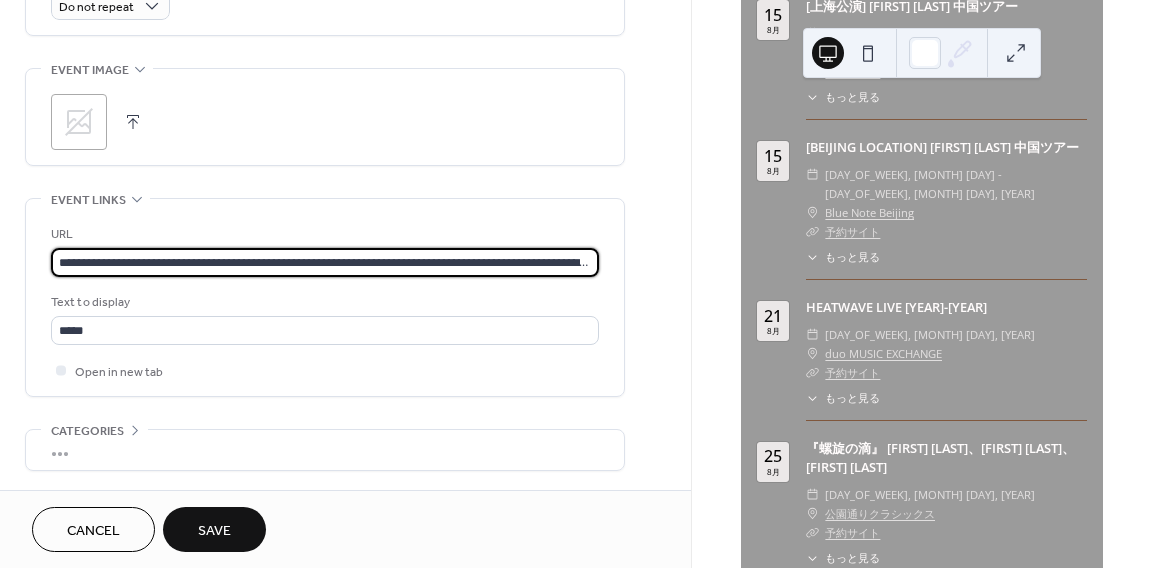 scroll, scrollTop: 0, scrollLeft: 237, axis: horizontal 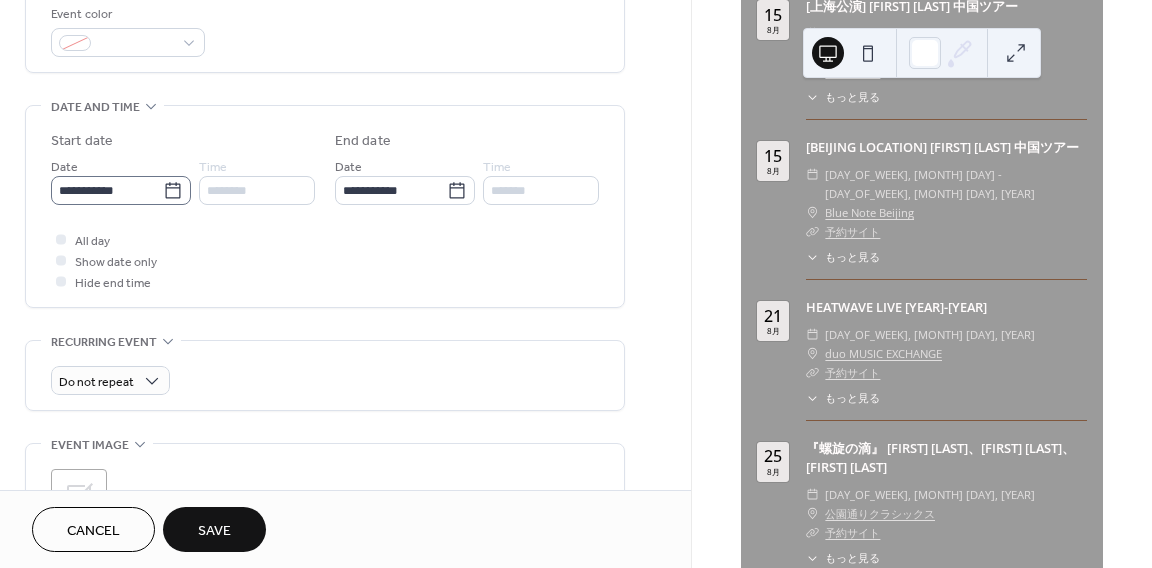 type on "**********" 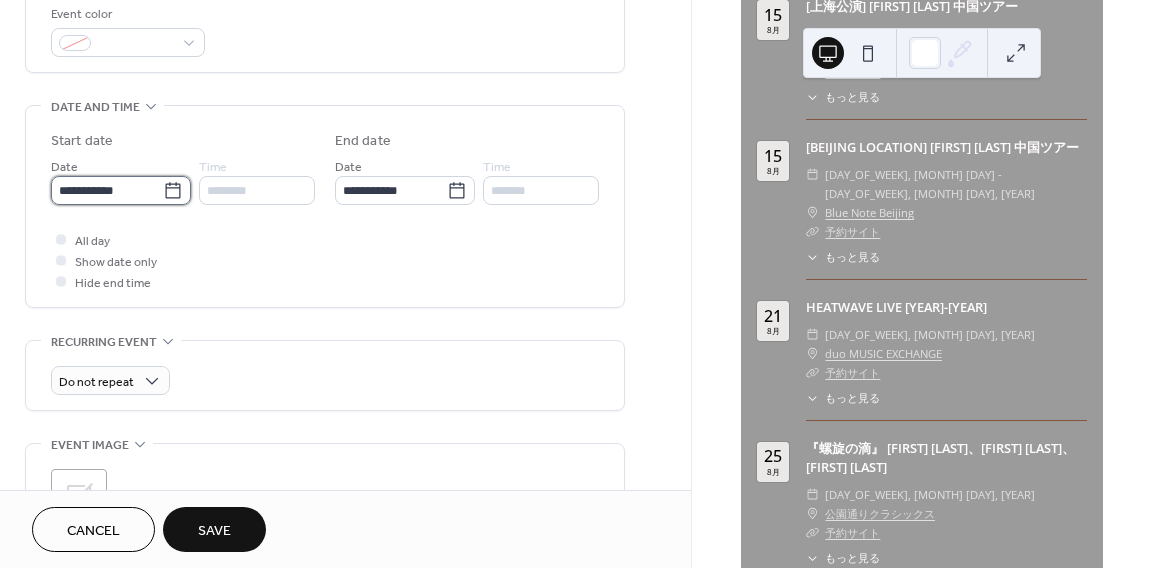 click on "**********" at bounding box center [107, 190] 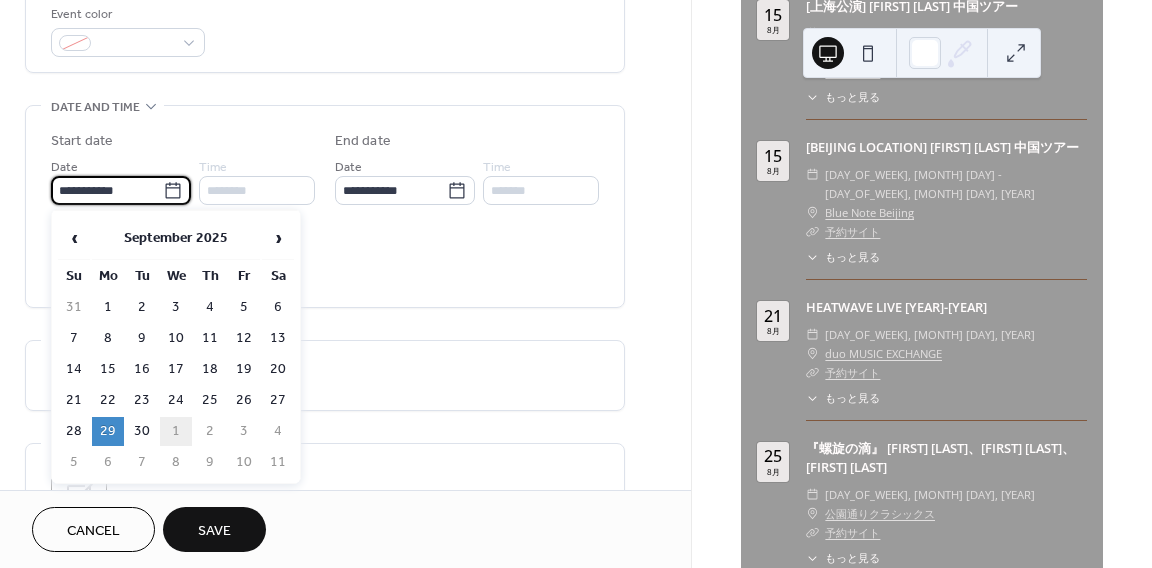 click on "1" at bounding box center (176, 431) 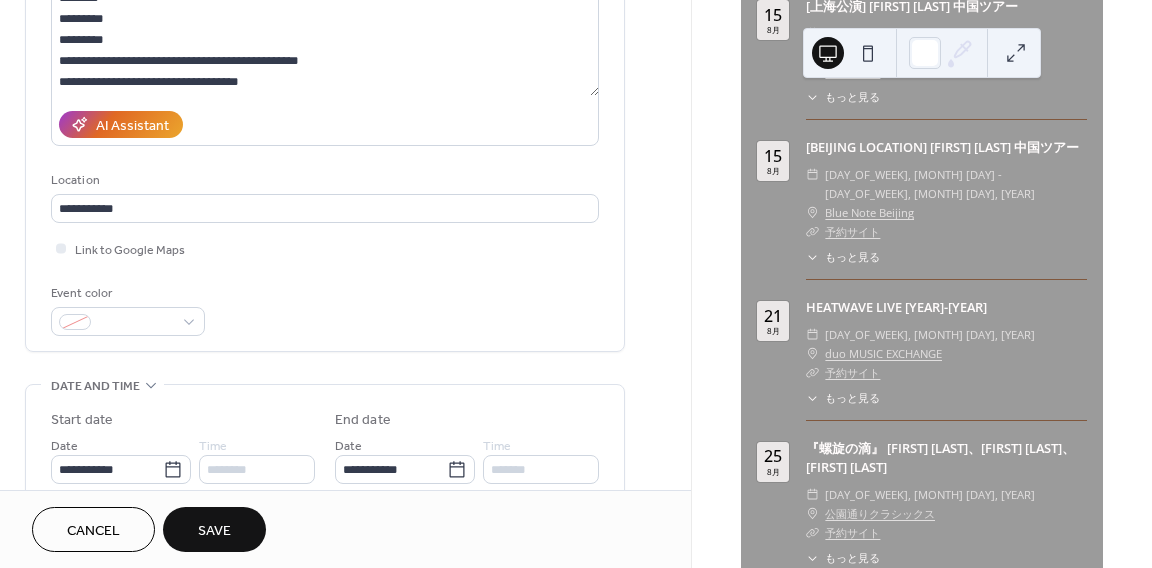 scroll, scrollTop: 244, scrollLeft: 0, axis: vertical 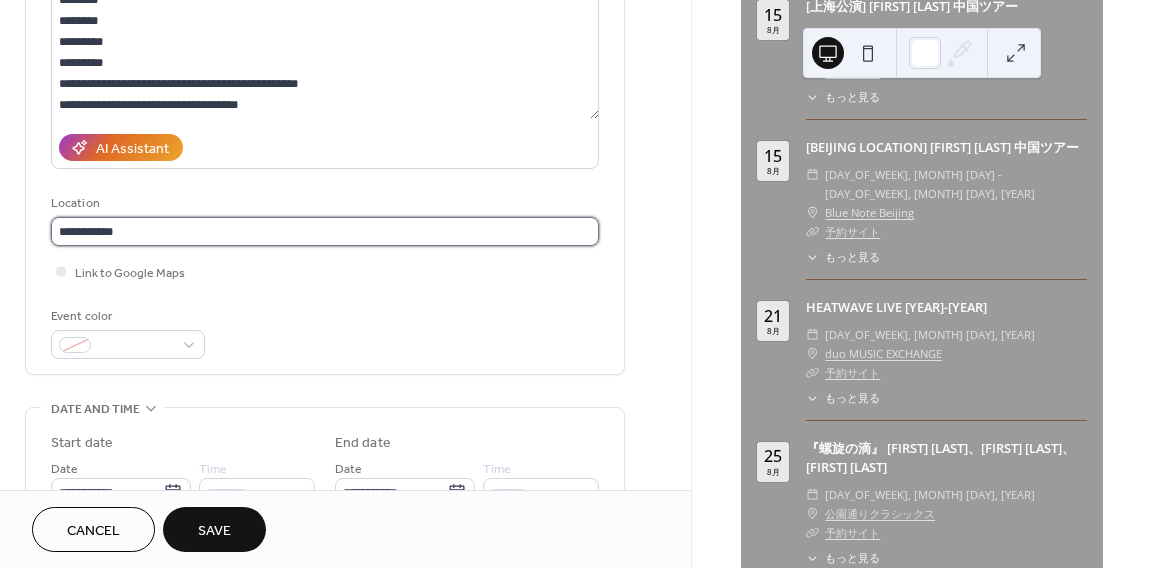 click on "**********" at bounding box center (325, 231) 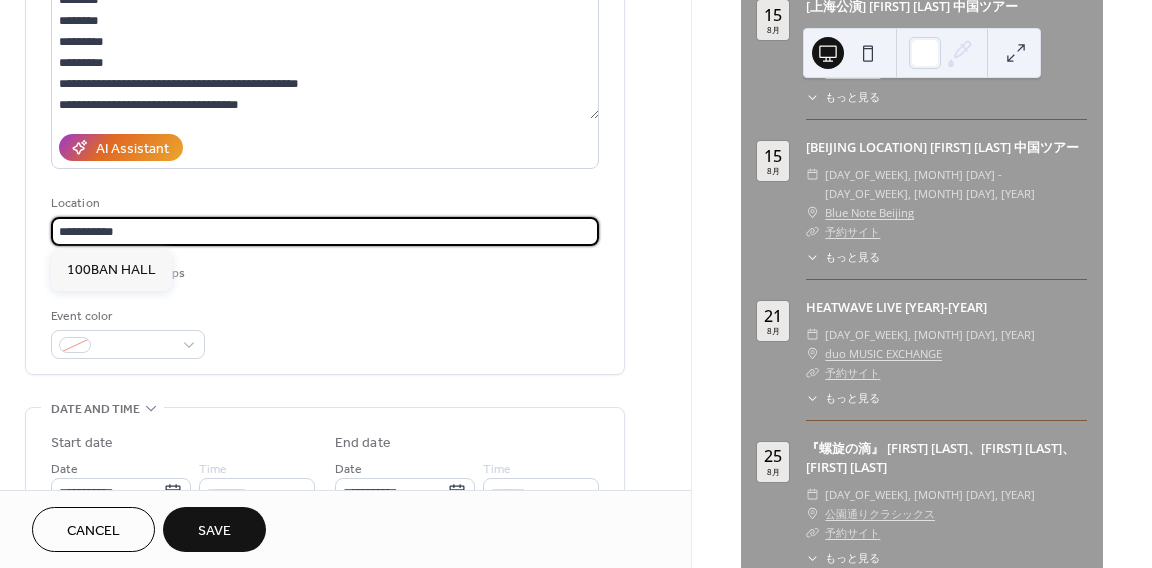 click on "**********" at bounding box center [325, 231] 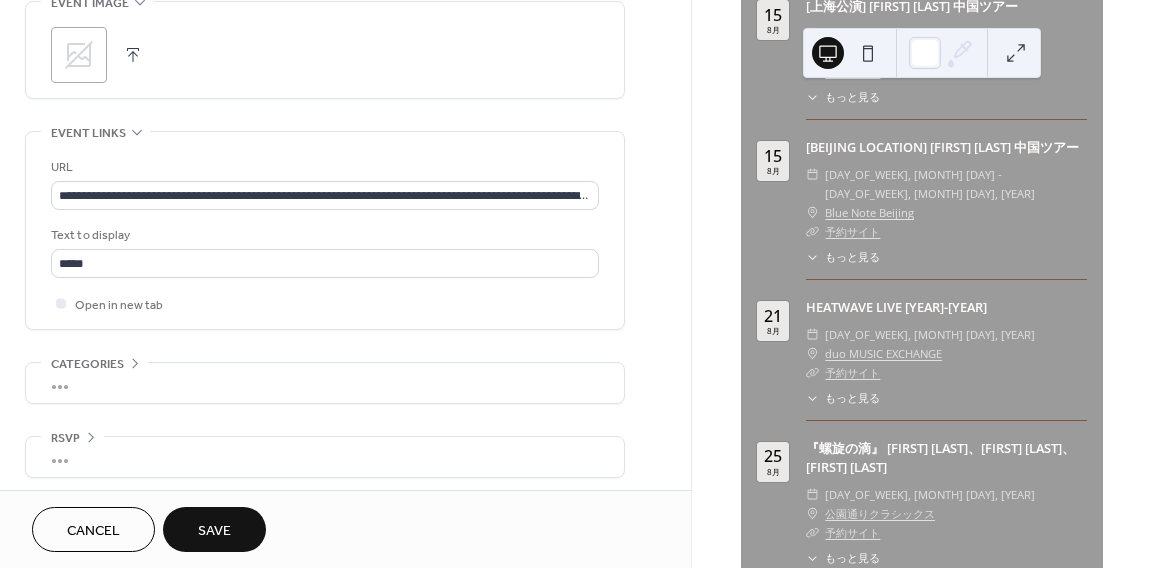 scroll, scrollTop: 996, scrollLeft: 0, axis: vertical 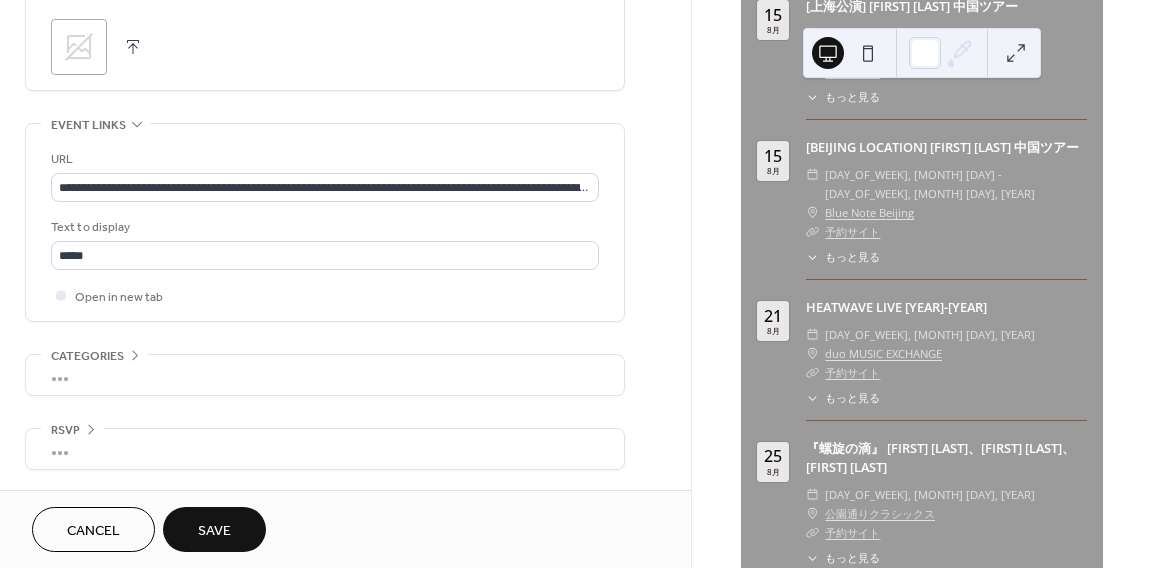 type on "******" 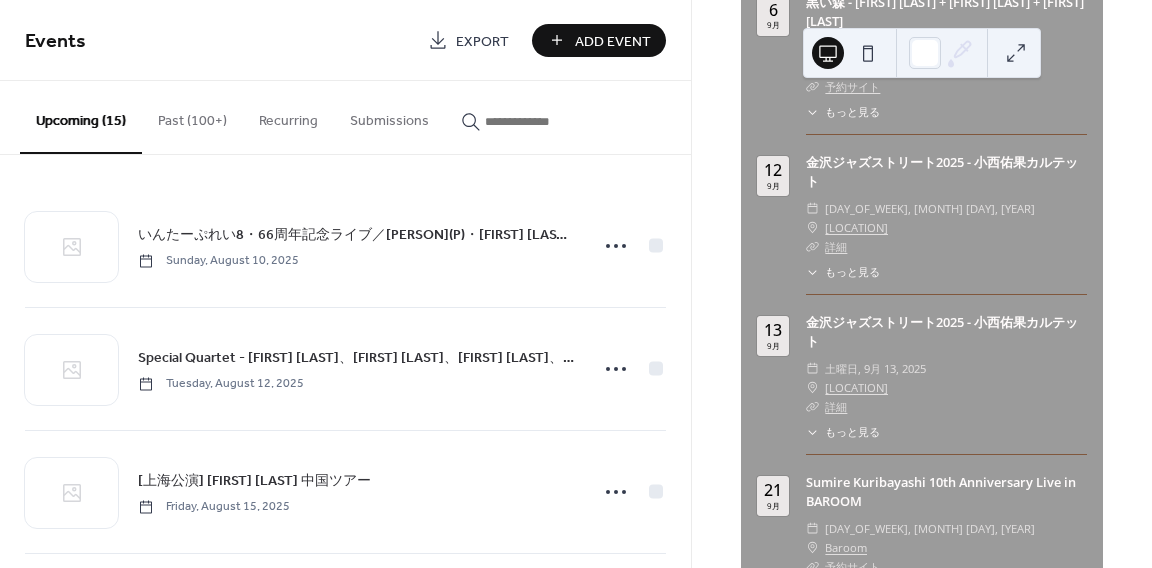 scroll, scrollTop: 1188, scrollLeft: 0, axis: vertical 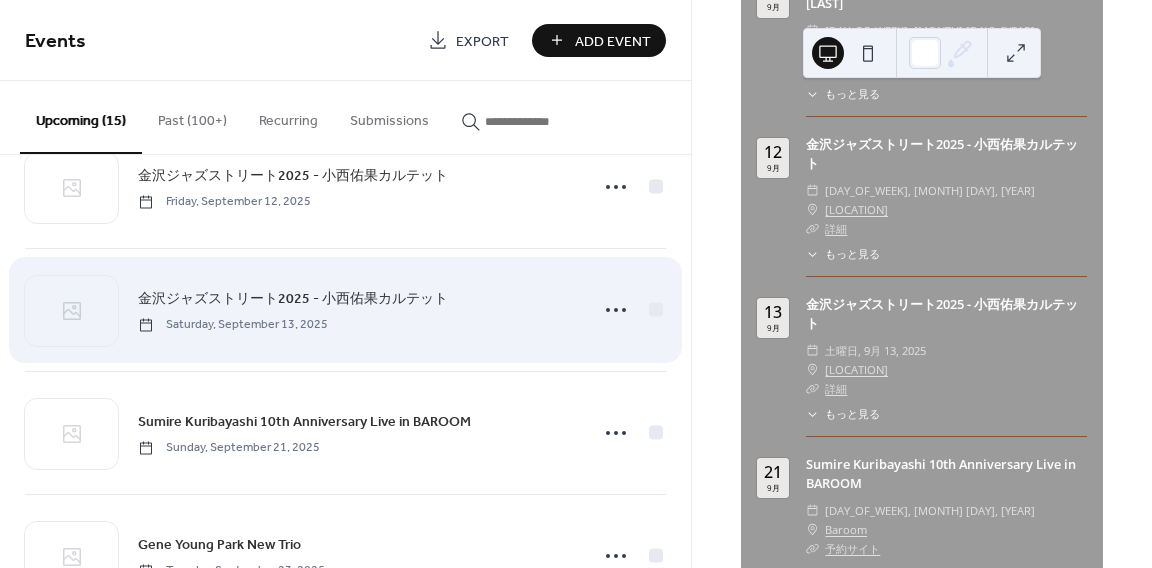 click on "金沢ジャズストリート2025 - 小西佑果カルテット" at bounding box center [293, 299] 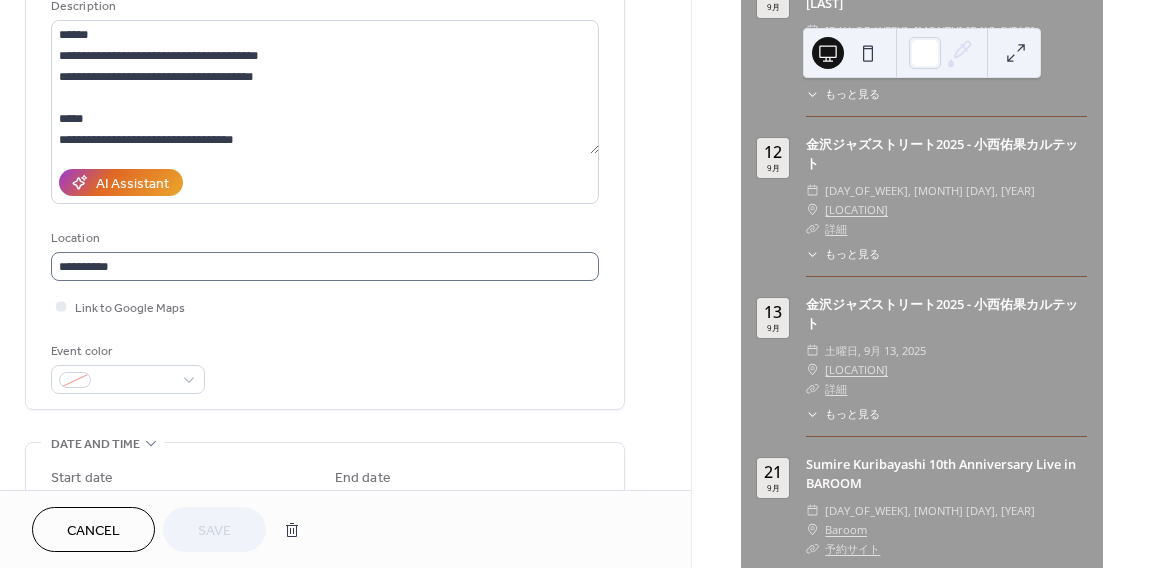 scroll, scrollTop: 202, scrollLeft: 0, axis: vertical 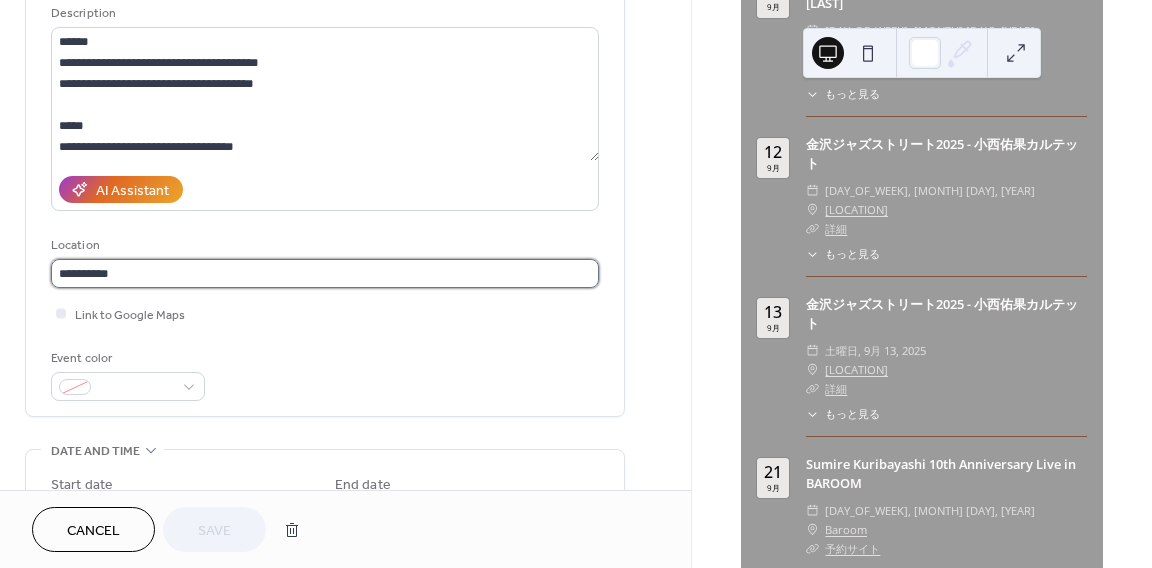 click on "**********" at bounding box center (325, 273) 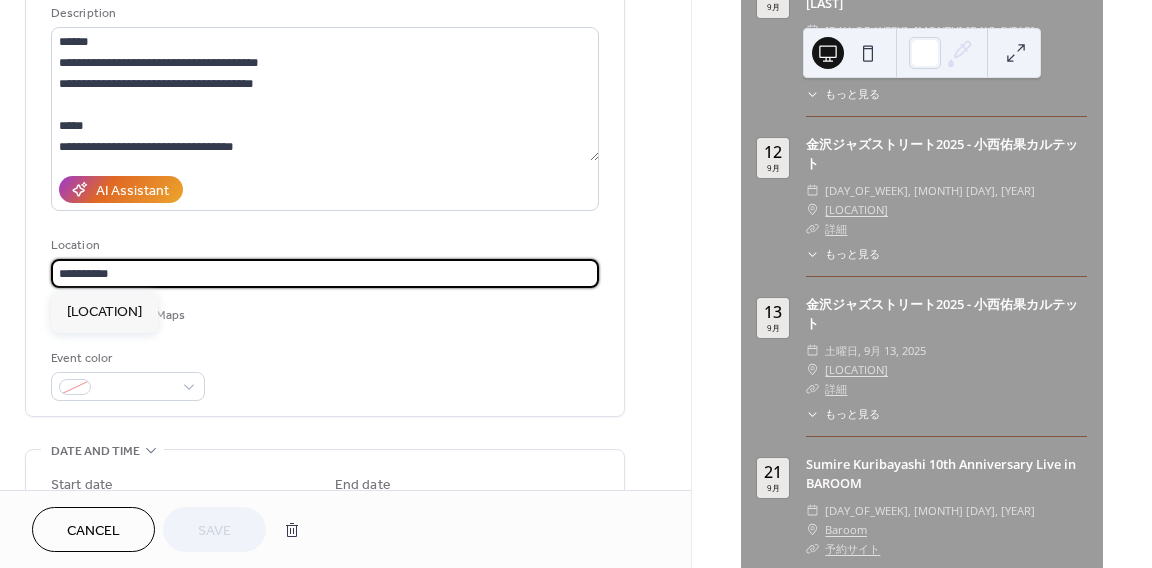 click on "**********" at bounding box center (325, 273) 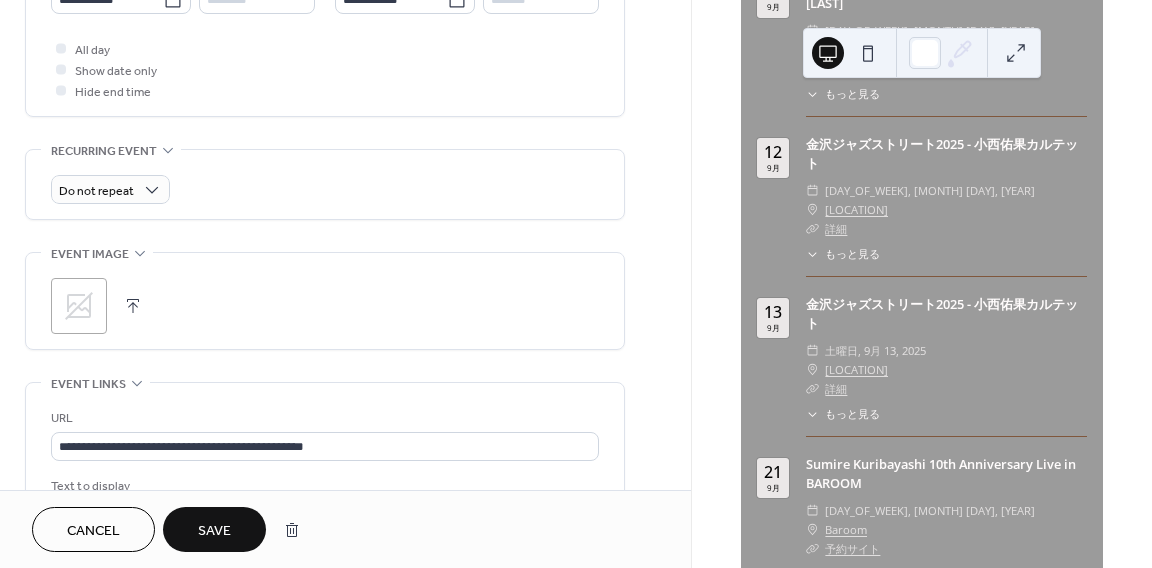 scroll, scrollTop: 809, scrollLeft: 0, axis: vertical 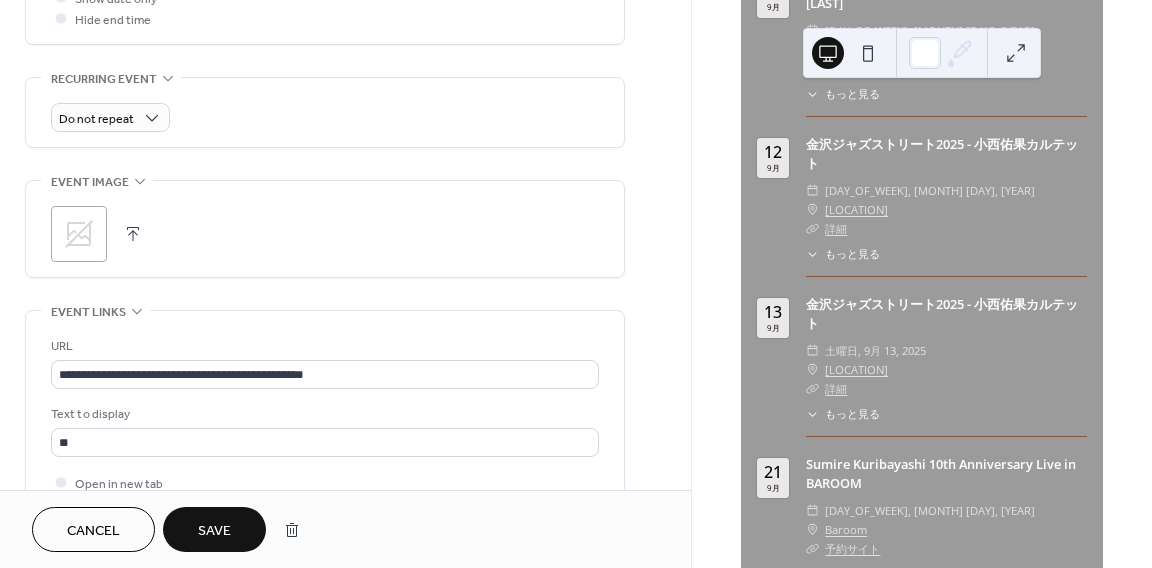 type on "******" 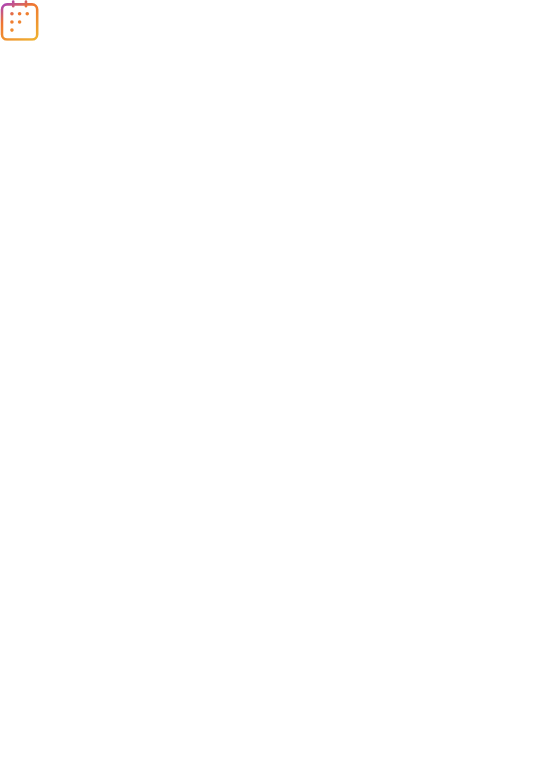 scroll, scrollTop: 0, scrollLeft: 0, axis: both 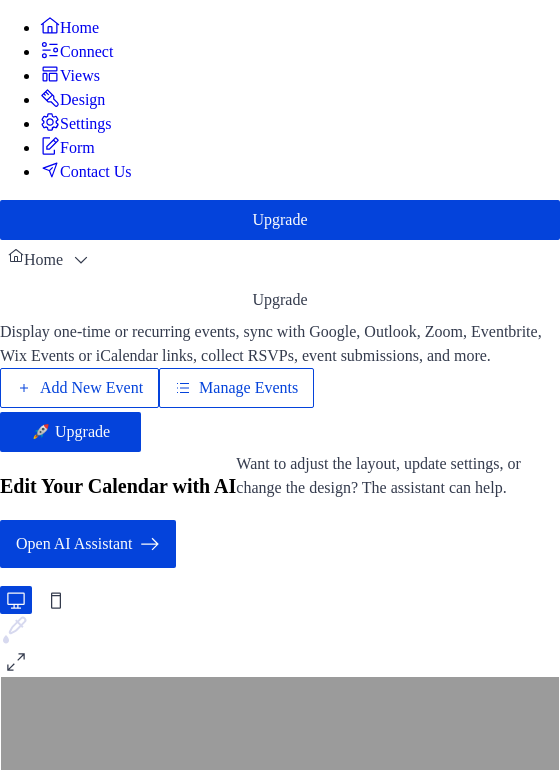 click on "Design" at bounding box center (82, 100) 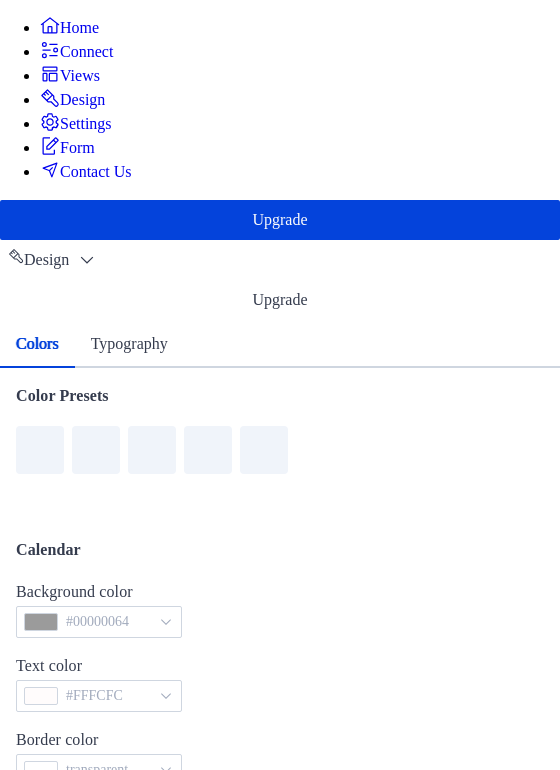 scroll, scrollTop: 0, scrollLeft: 0, axis: both 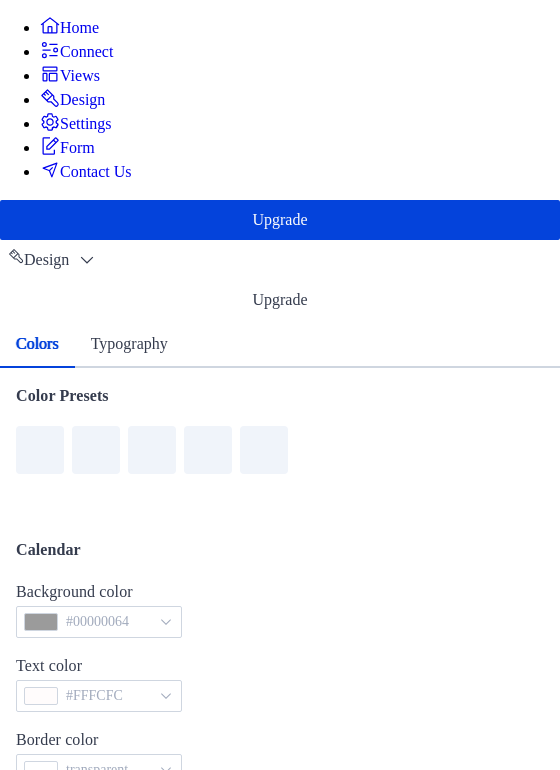 click on "Settings" at bounding box center (86, 124) 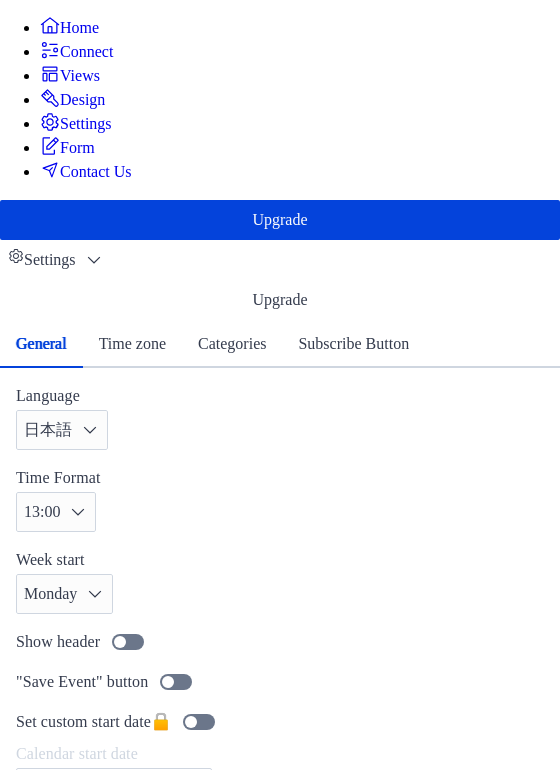 click on "Views" at bounding box center (80, 76) 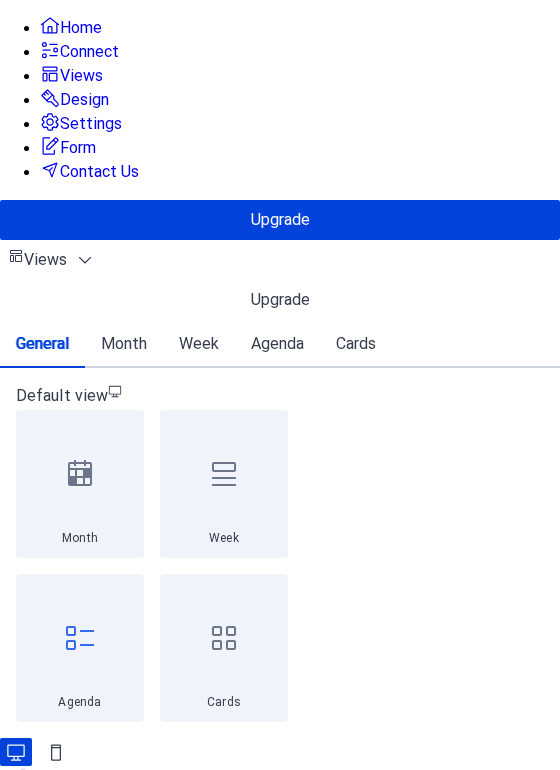 click on "Connect" at bounding box center [89, 52] 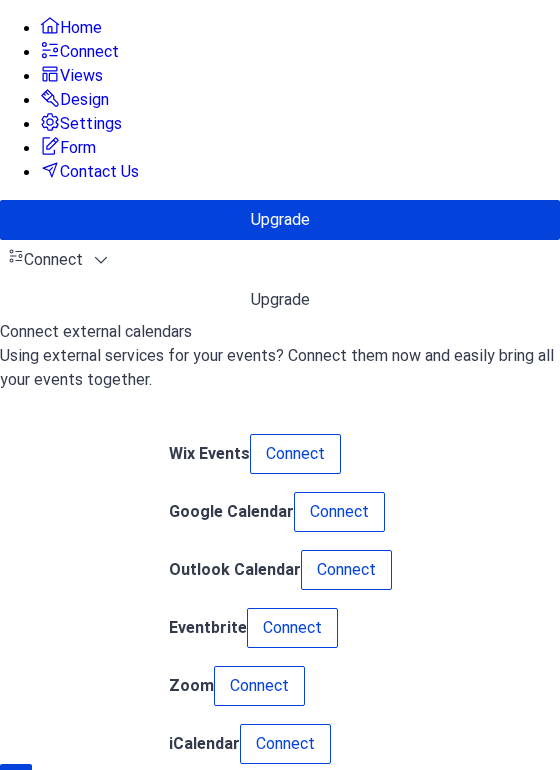 scroll, scrollTop: 323, scrollLeft: 0, axis: vertical 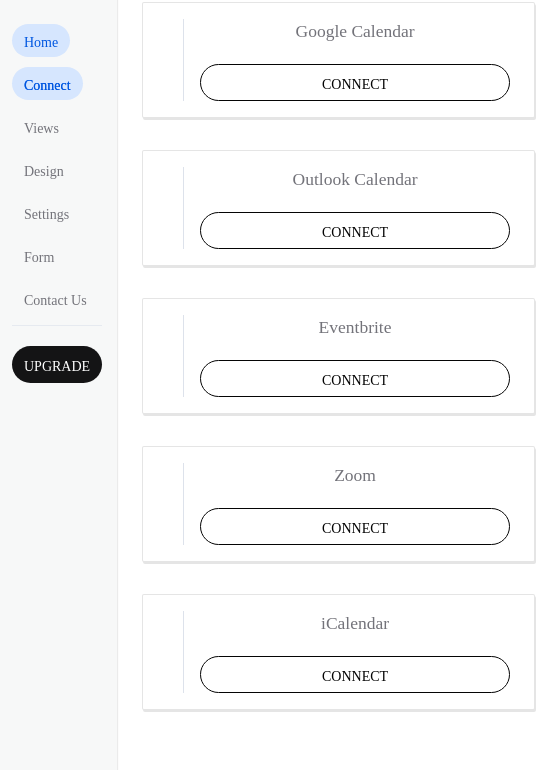 click on "Home" at bounding box center [41, 42] 